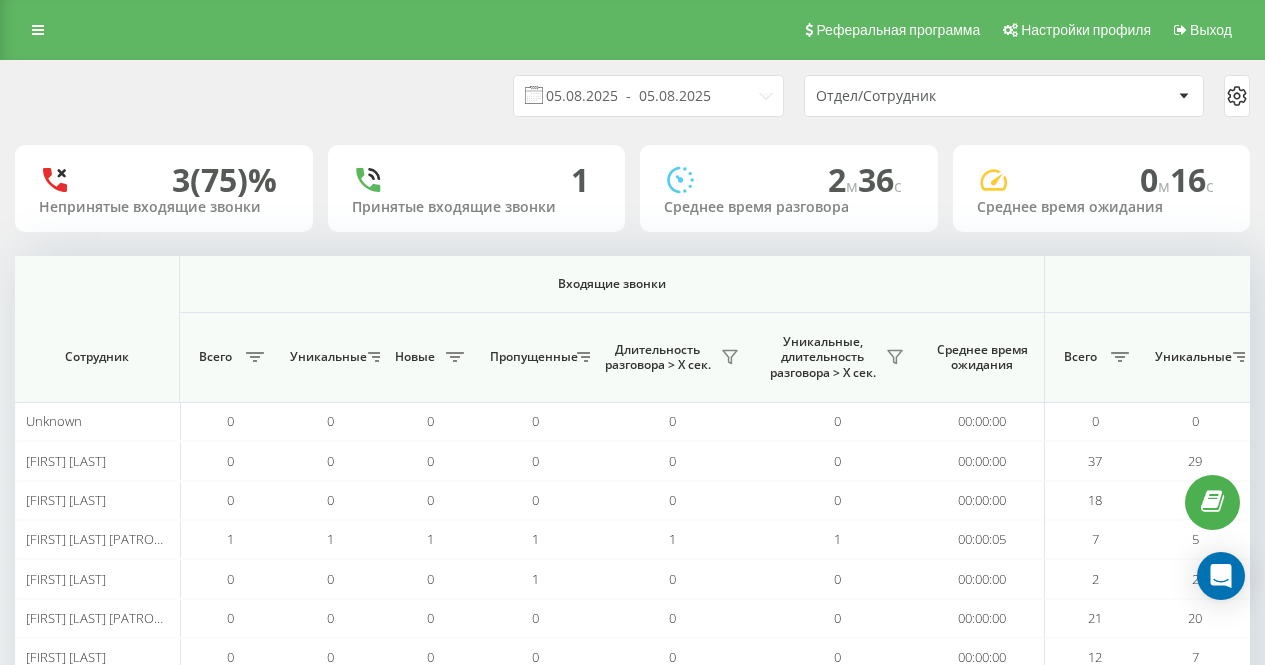 scroll, scrollTop: 0, scrollLeft: 0, axis: both 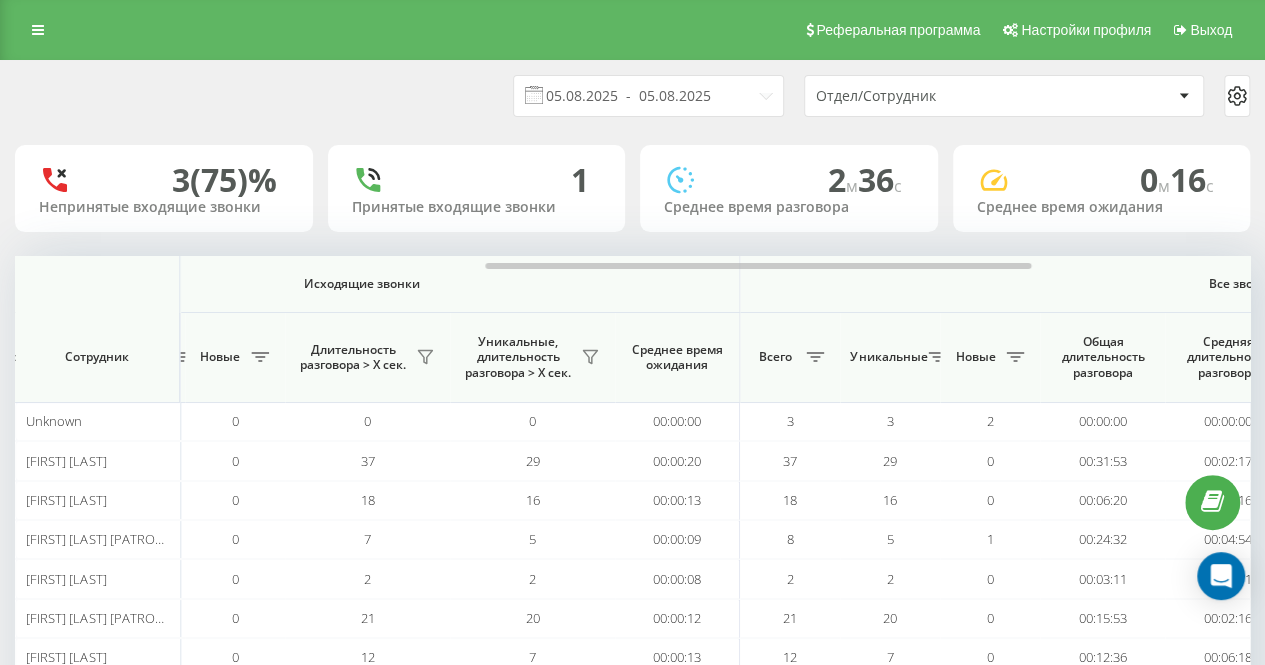 click on "05.08.2025  -  05.08.2025 Отдел/Сотрудник" at bounding box center [632, 96] 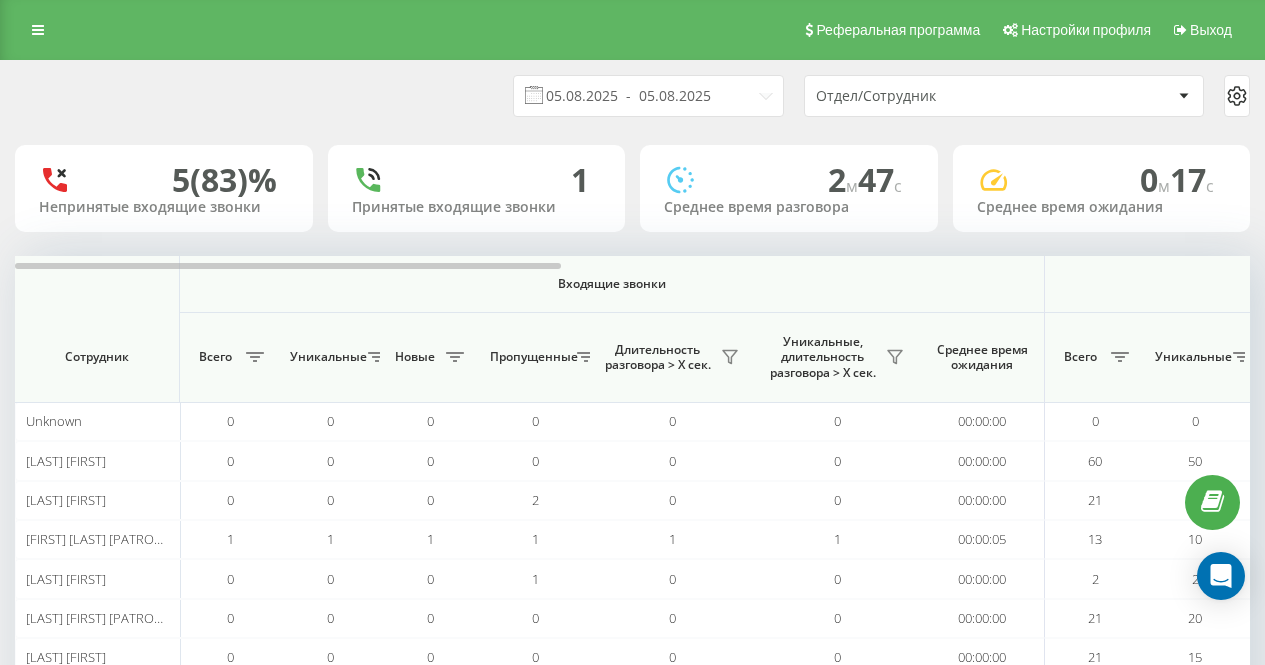 scroll, scrollTop: 0, scrollLeft: 0, axis: both 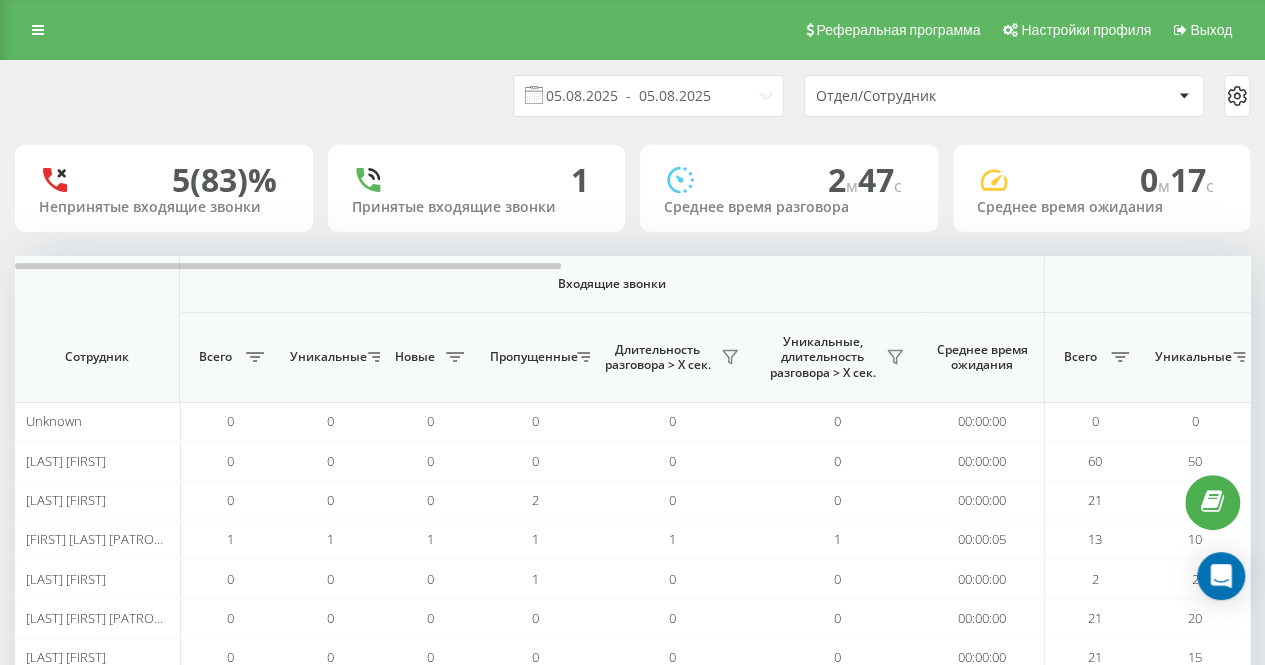 click on "05.08.2025  -  05.08.2025 Отдел/Сотрудник" at bounding box center (632, 96) 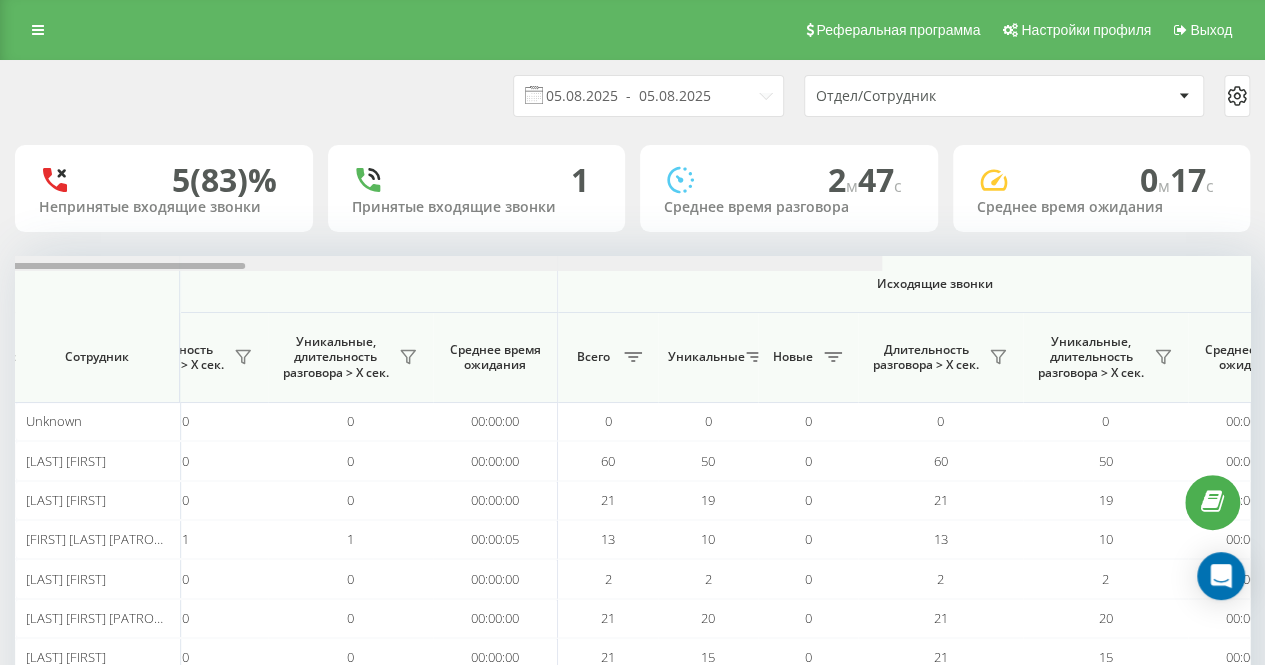 scroll, scrollTop: 0, scrollLeft: 769, axis: horizontal 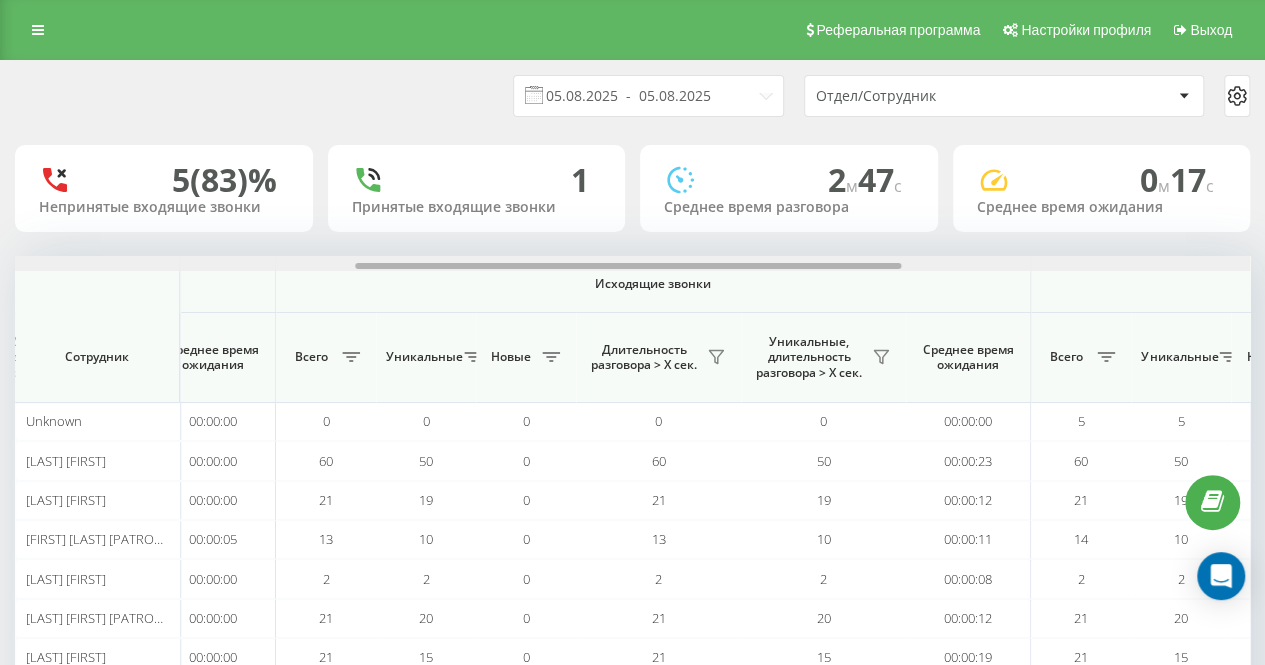 drag, startPoint x: 495, startPoint y: 263, endPoint x: 836, endPoint y: 266, distance: 341.01318 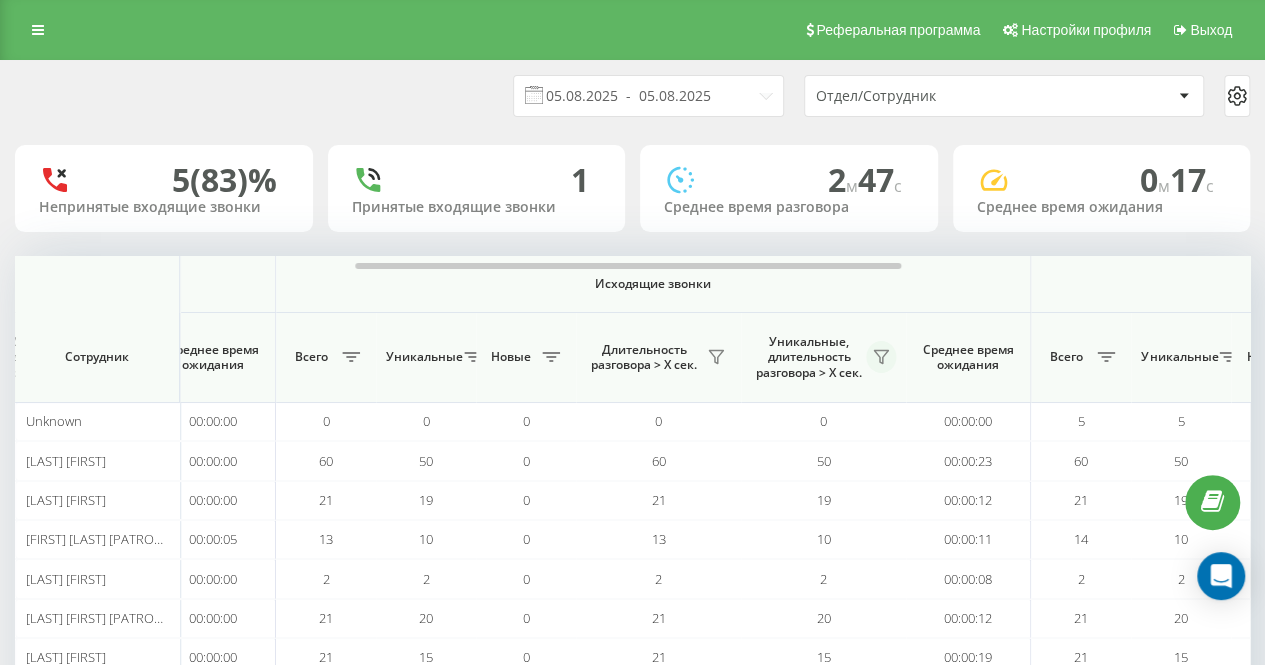 click at bounding box center (881, 357) 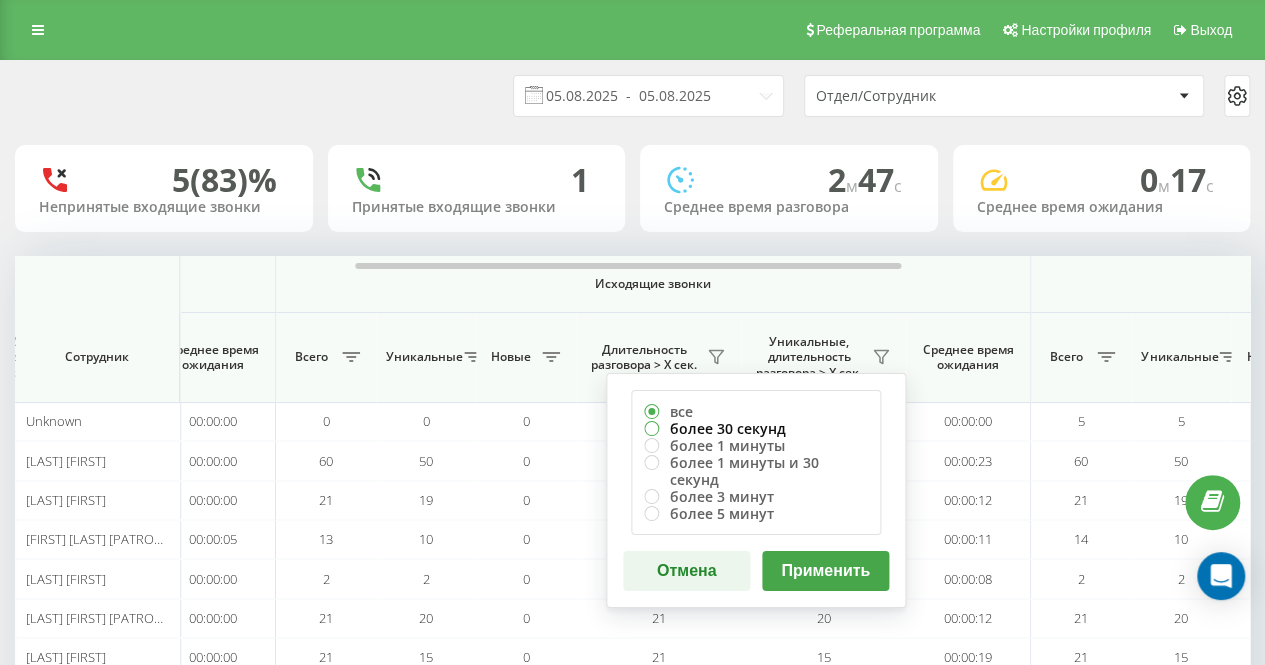click on "более 30 секунд" at bounding box center [756, 428] 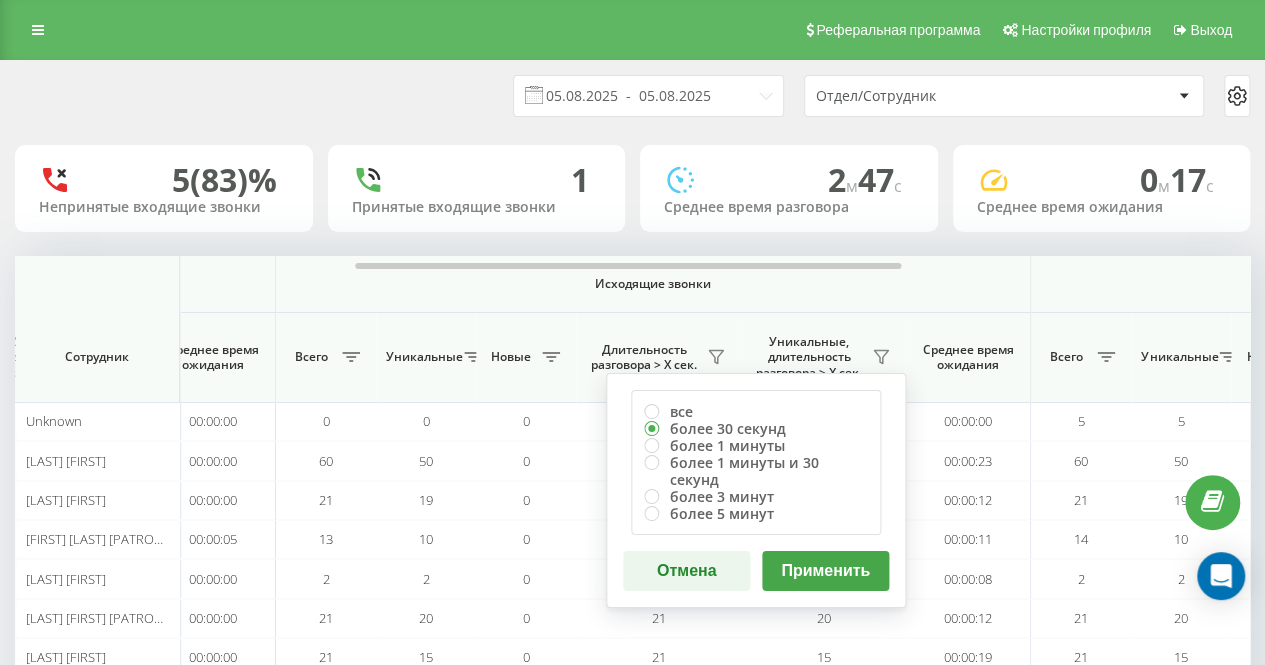 drag, startPoint x: 801, startPoint y: 540, endPoint x: 618, endPoint y: 305, distance: 297.84897 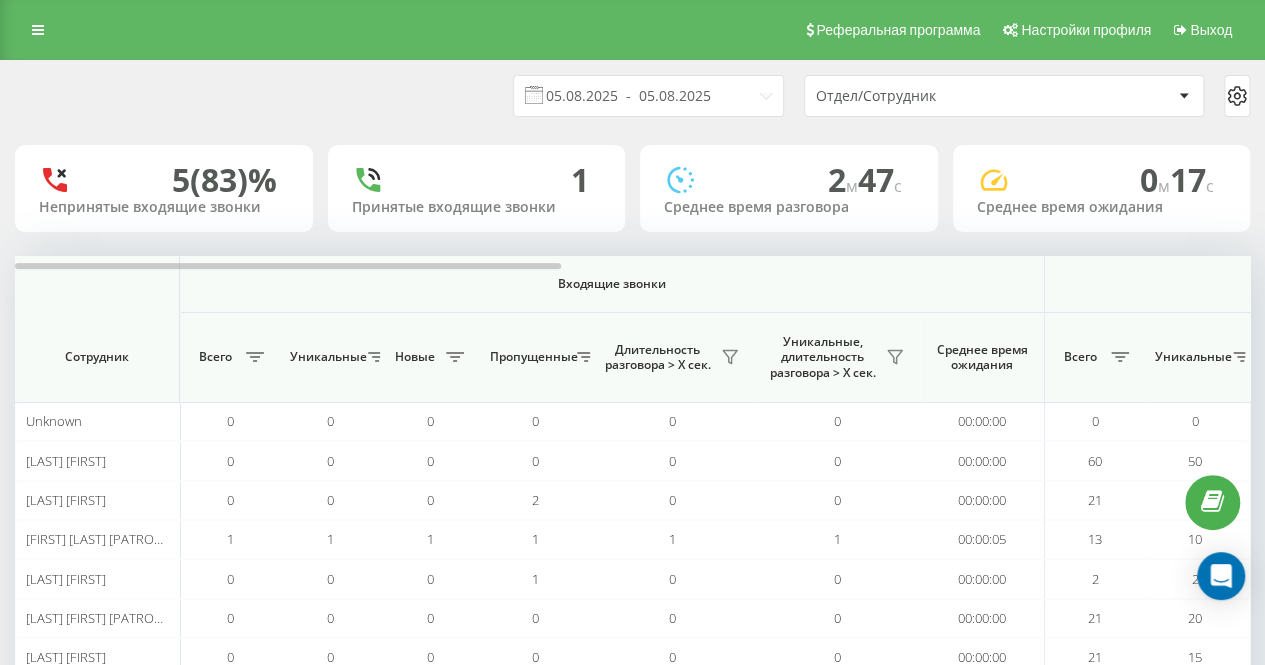 click on "05.08.2025  -  05.08.2025 Отдел/Сотрудник" at bounding box center [632, 96] 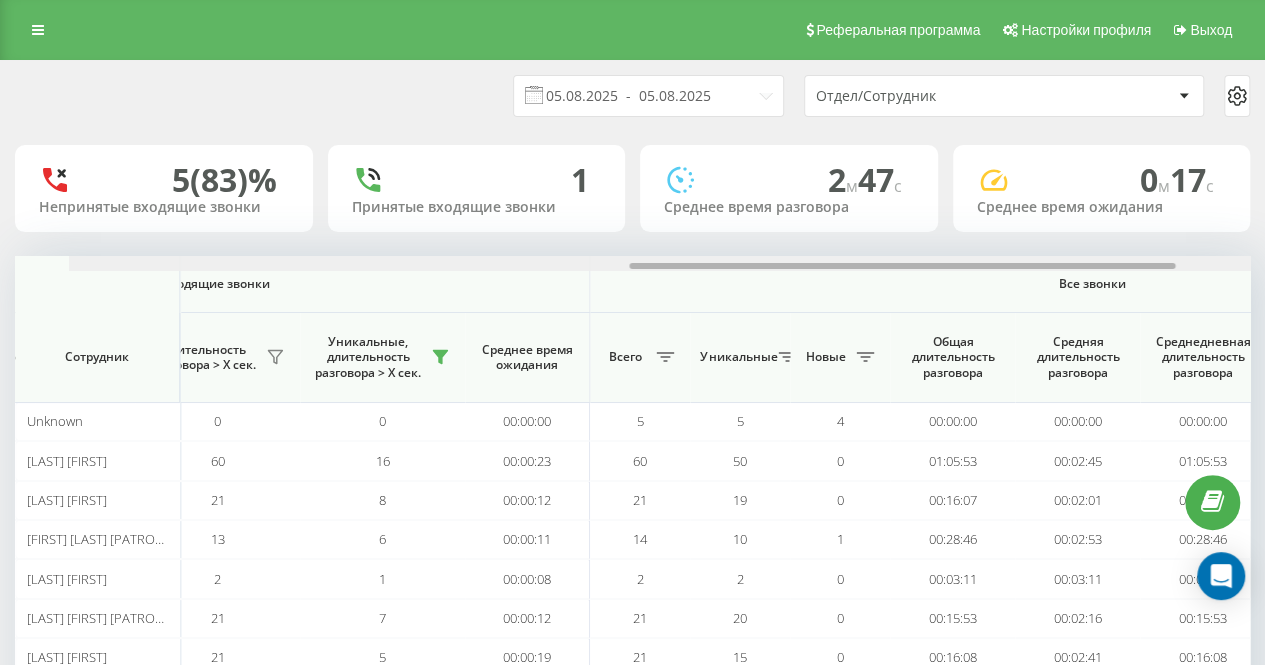 scroll, scrollTop: 0, scrollLeft: 1264, axis: horizontal 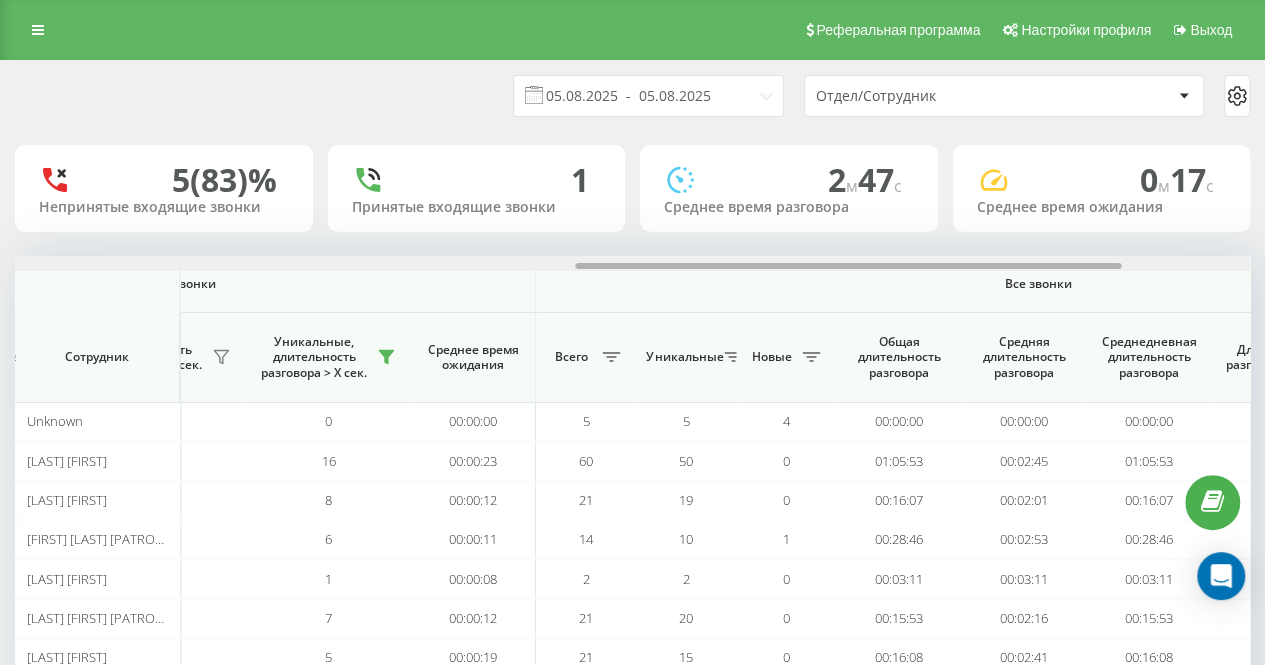 drag, startPoint x: 516, startPoint y: 265, endPoint x: 1076, endPoint y: 243, distance: 560.43195 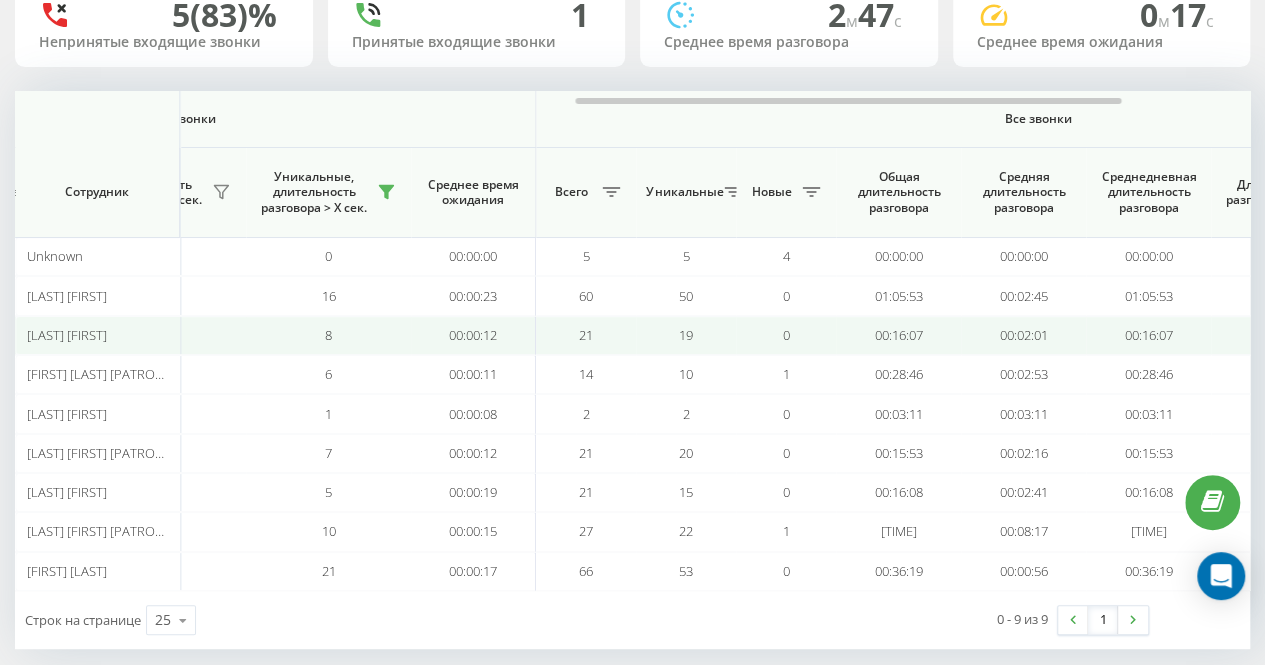 scroll, scrollTop: 182, scrollLeft: 0, axis: vertical 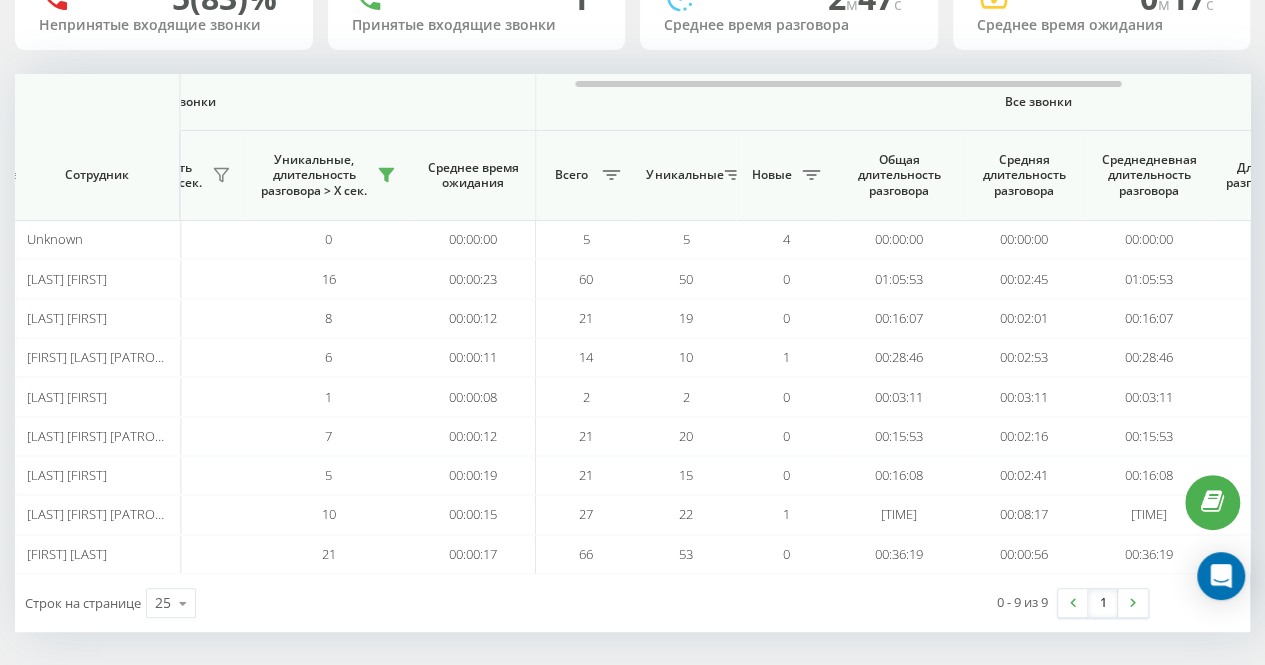 click on "0 - 9 из 9 1" at bounding box center [931, 603] 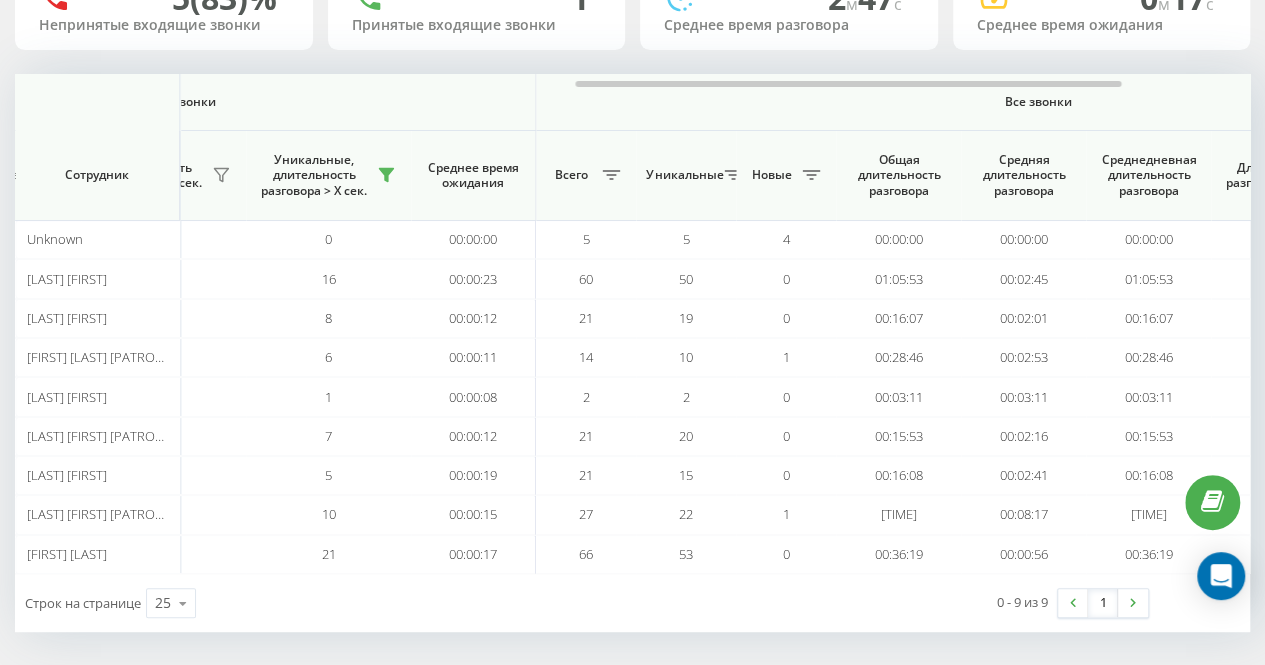 click on "0 - 9 из 9 1" at bounding box center (931, 603) 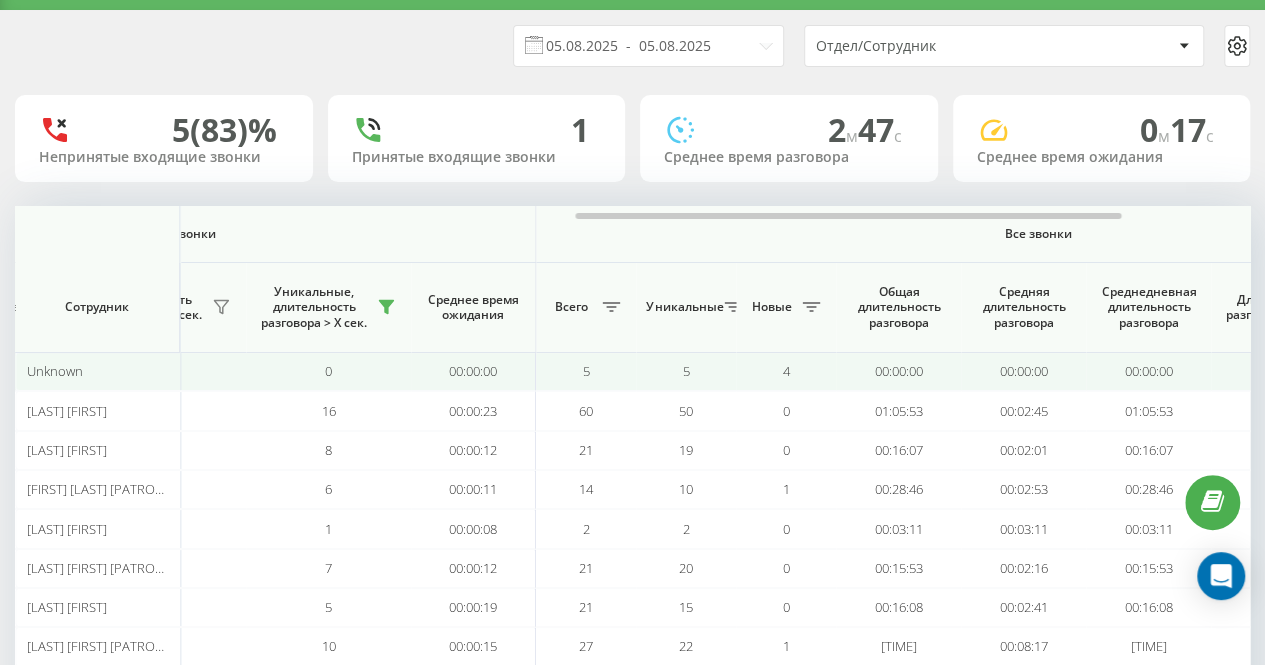 scroll, scrollTop: 0, scrollLeft: 0, axis: both 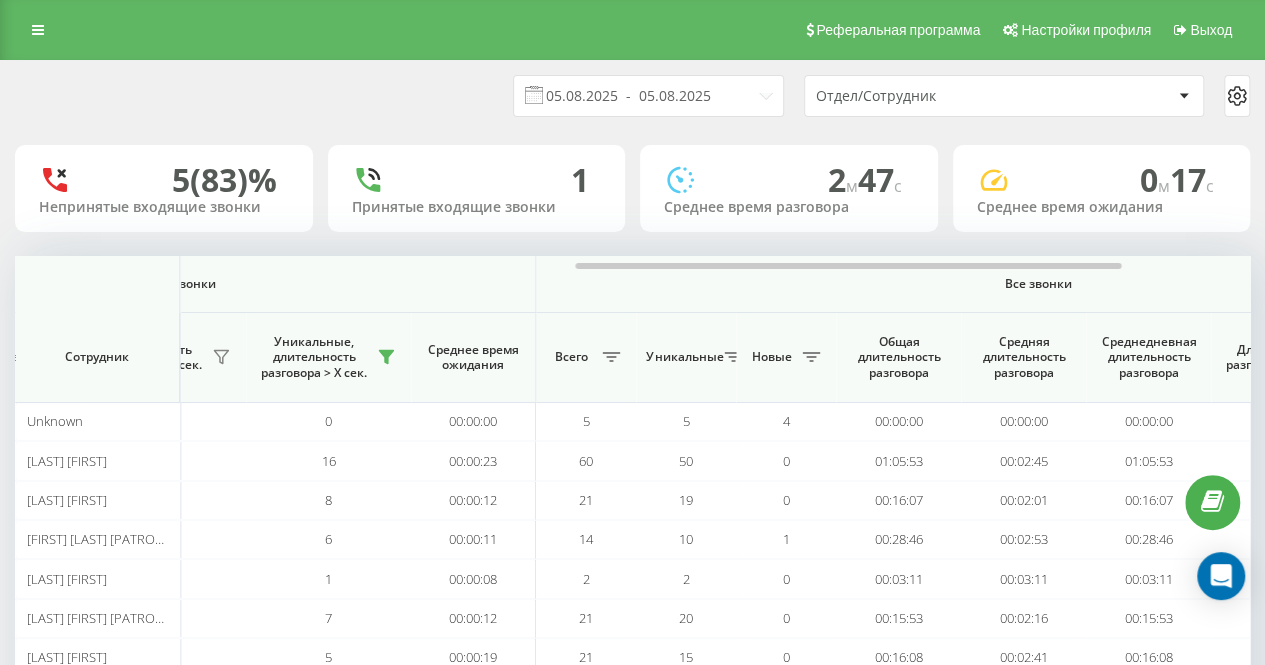 click on "05.08.2025  -  05.08.2025 Отдел/Сотрудник 5  (83)% Непринятые входящие звонки 1 Принятые входящие звонки 2 м  47 c Среднее время разговора 0 м  17 c Среднее время ожидания Входящие звонки Исходящие звонки Все звонки Сотрудник Всего Уникальные Новые Пропущенные Длительность разговора > Х сек. Уникальные, длительность разговора > Х сек. Среднее время ожидания Всего Уникальные Новые Длительность разговора > Х сек. Уникальные, длительность разговора > Х сек. Среднее время ожидания Всего Уникальные Новые Общая длительность разговора Средняя длительность разговора Unknown 0 0 0 0 0 0 0 0" at bounding box center [632, 437] 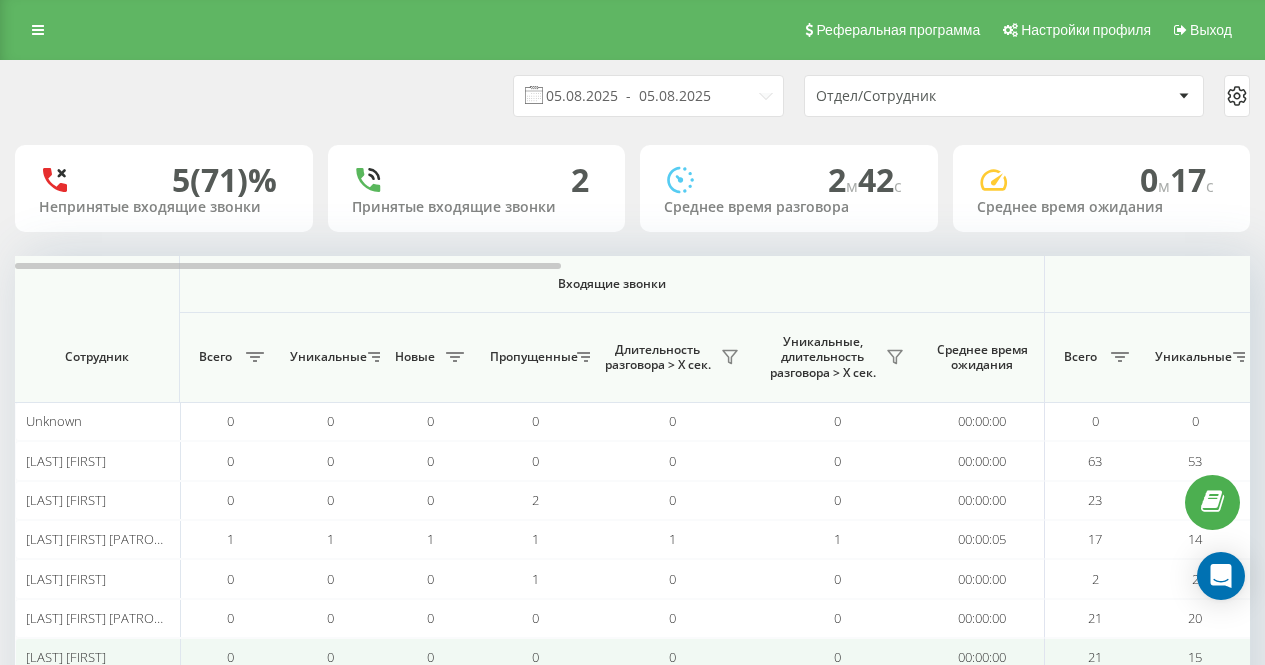 scroll, scrollTop: 0, scrollLeft: 0, axis: both 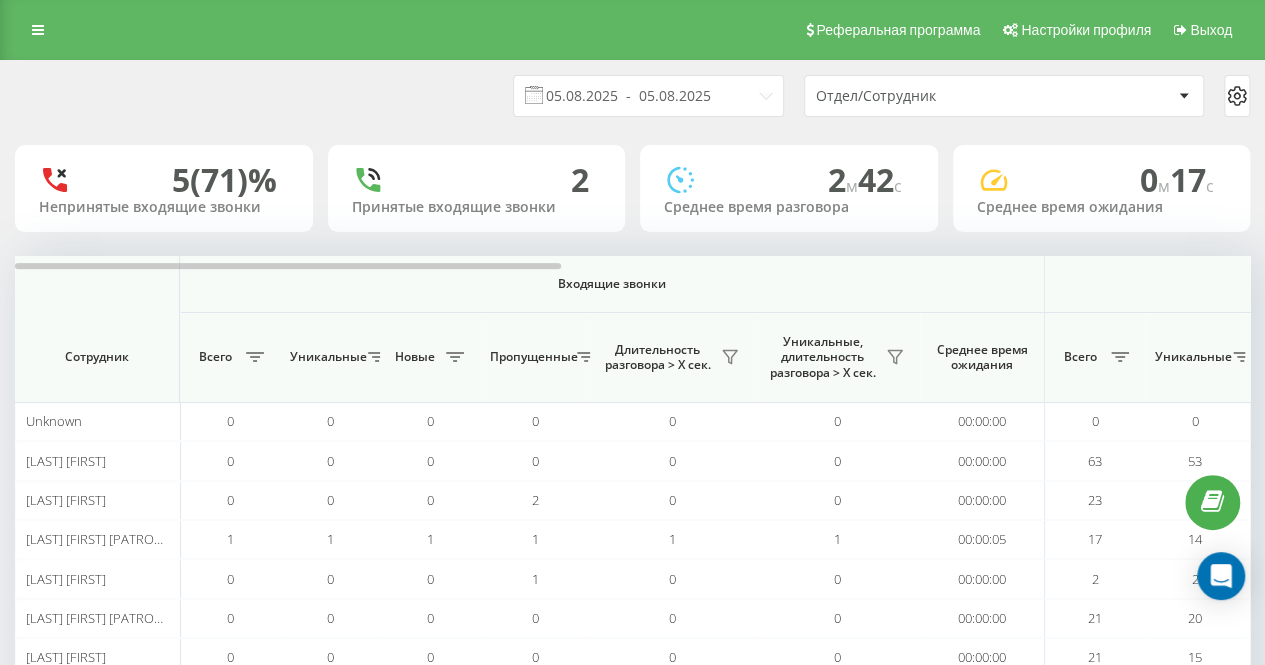 click on "05.08.2025  -  05.08.2025 Отдел/Сотрудник" at bounding box center (632, 96) 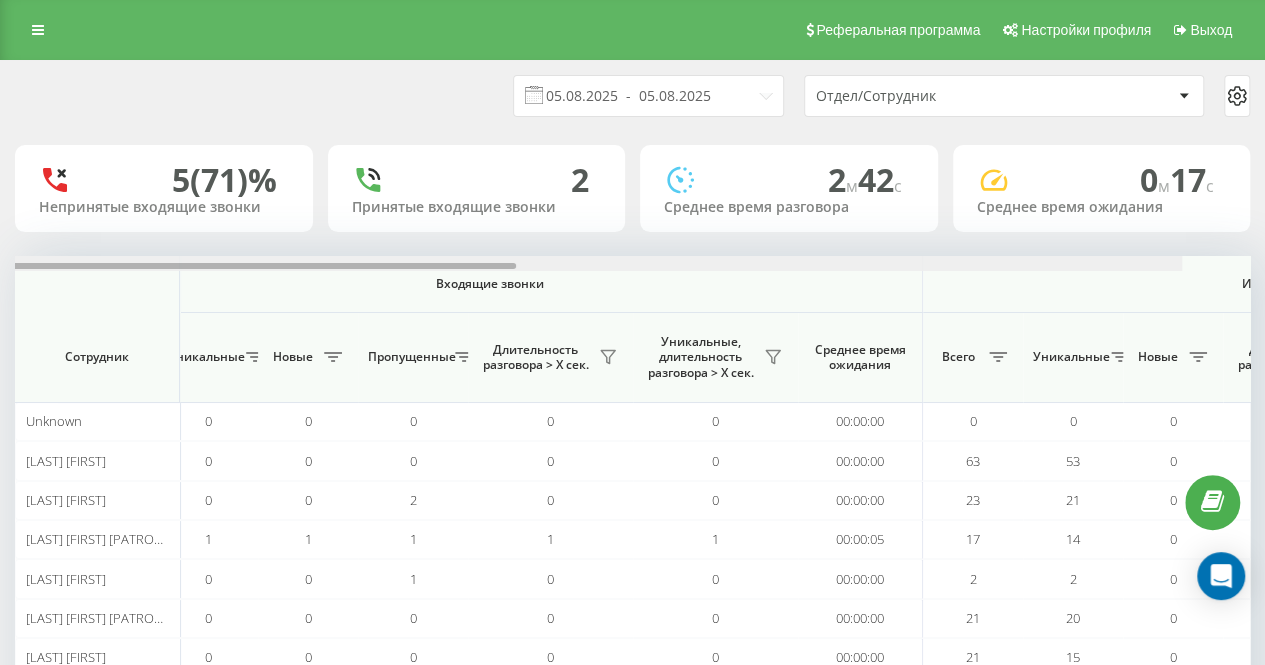 scroll, scrollTop: 0, scrollLeft: 130, axis: horizontal 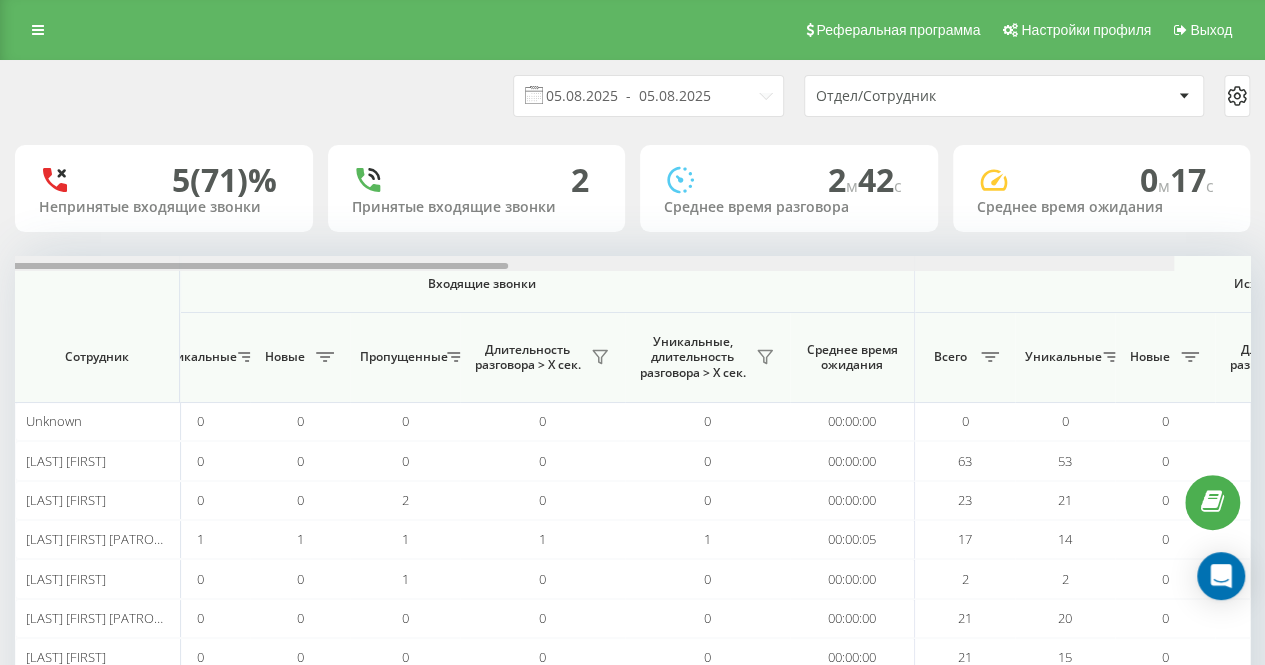 drag, startPoint x: 508, startPoint y: 265, endPoint x: 566, endPoint y: 271, distance: 58.30952 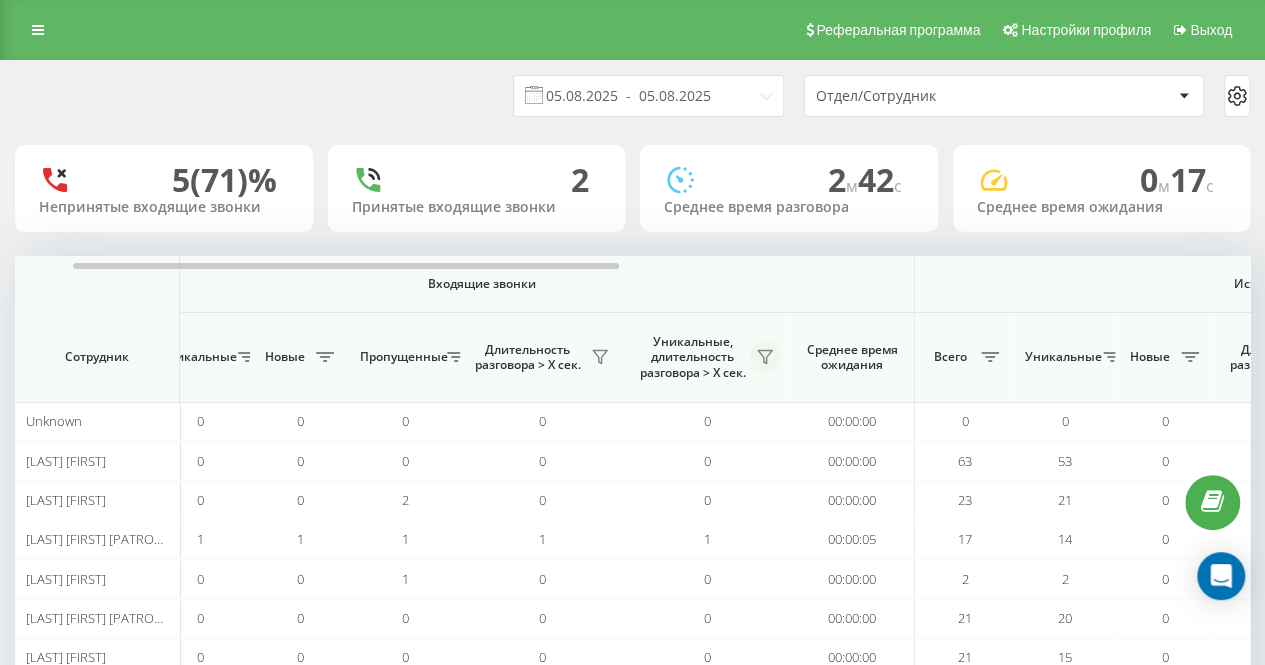 click 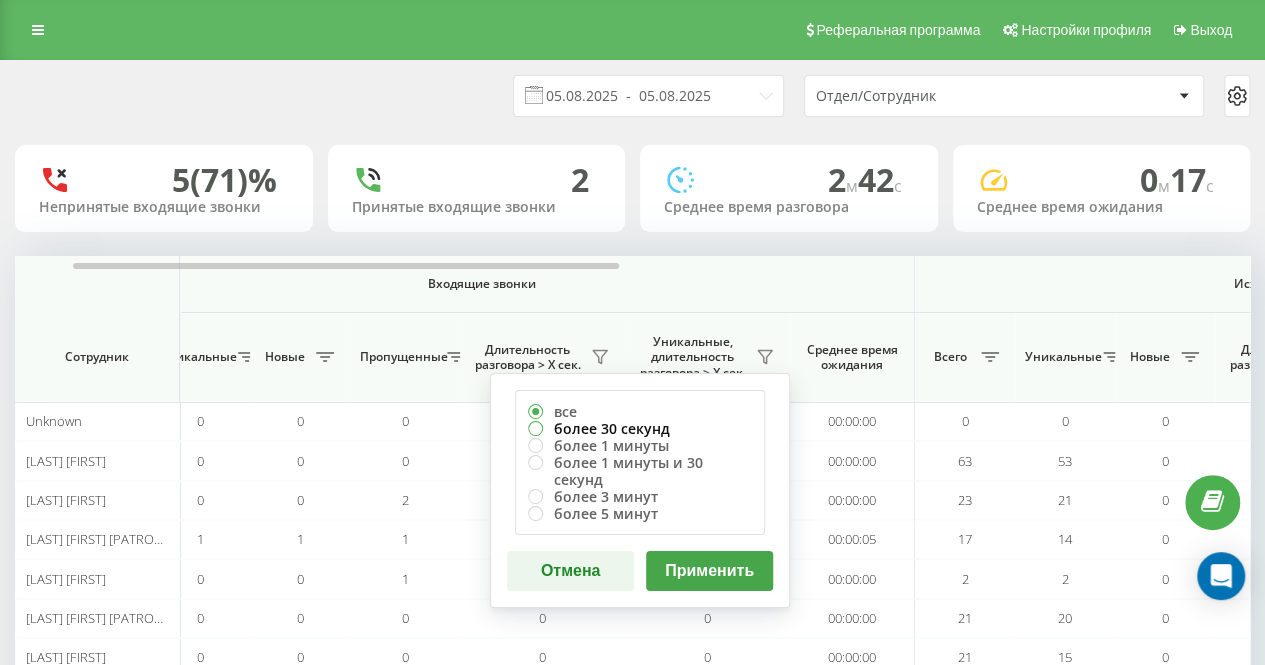 click on "более 30 секунд" at bounding box center (640, 428) 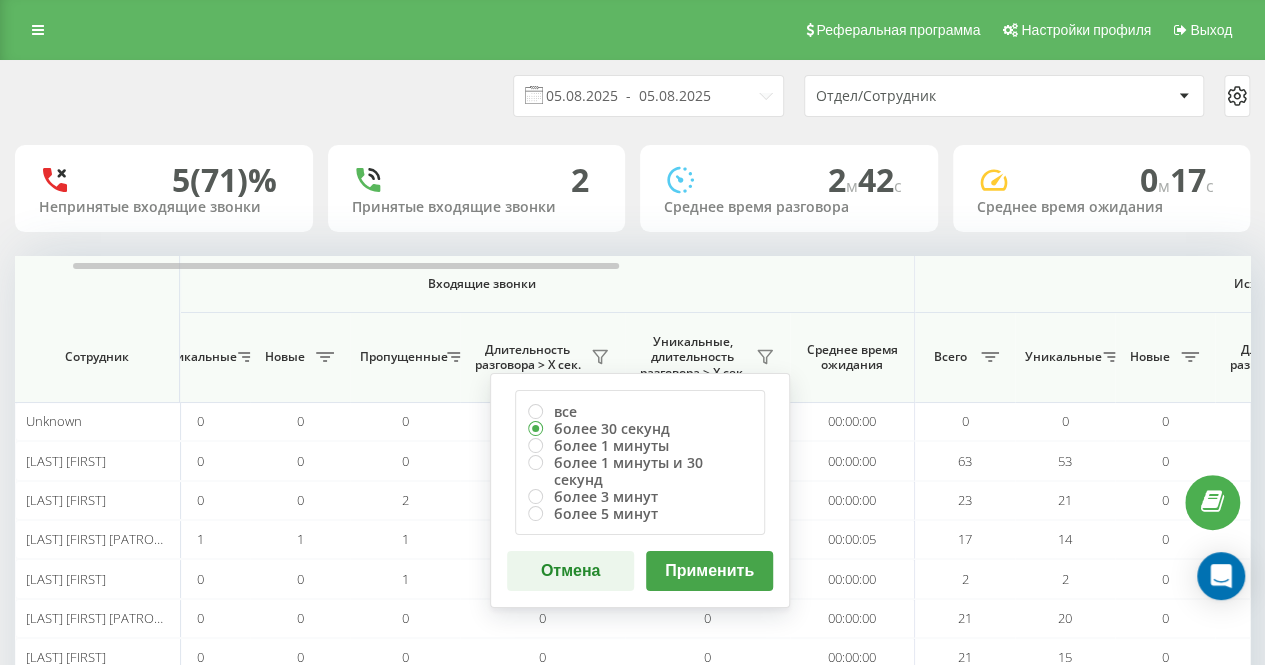 click on "Применить" at bounding box center (709, 571) 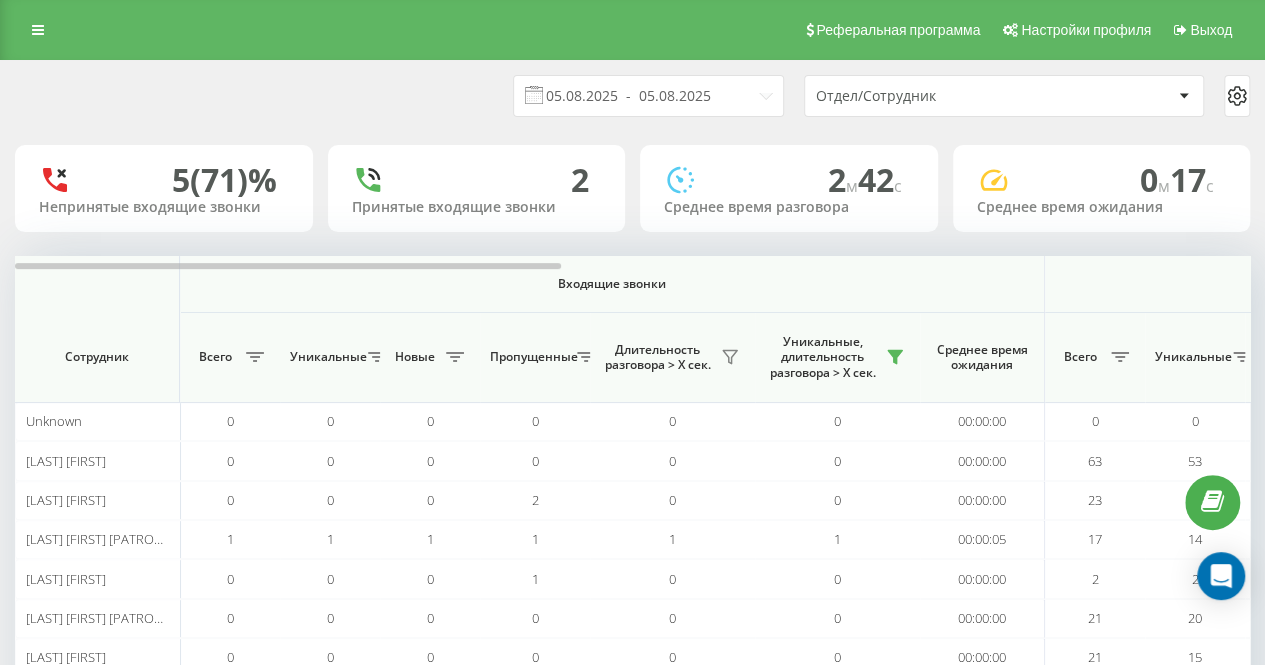 click on "05.08.2025  -  05.08.2025 Отдел/Сотрудник" at bounding box center [632, 96] 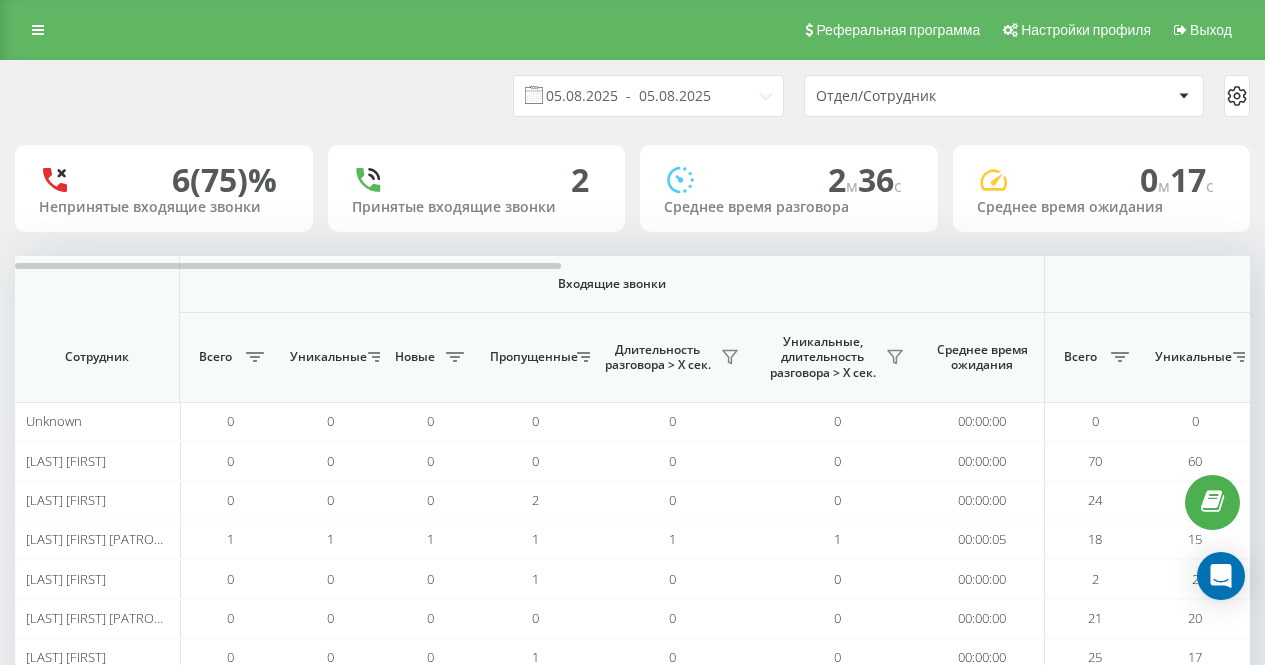 scroll, scrollTop: 0, scrollLeft: 0, axis: both 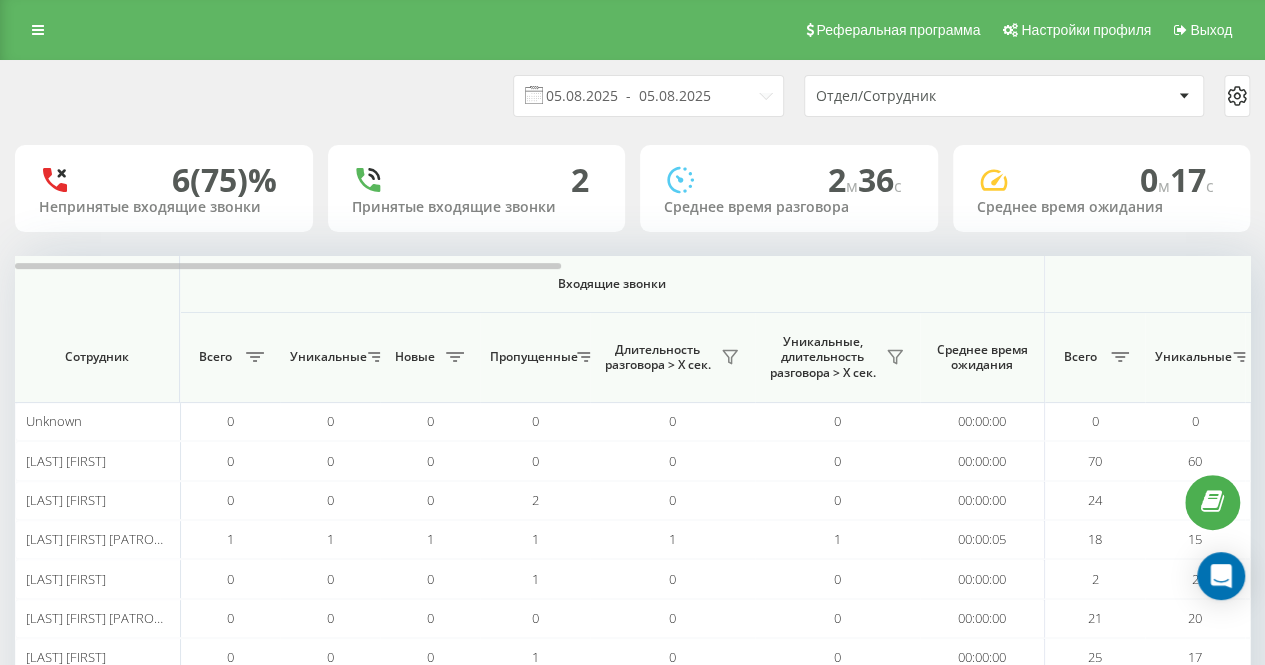click on "05.08.2025  -  05.08.2025 Отдел/Сотрудник" at bounding box center (632, 96) 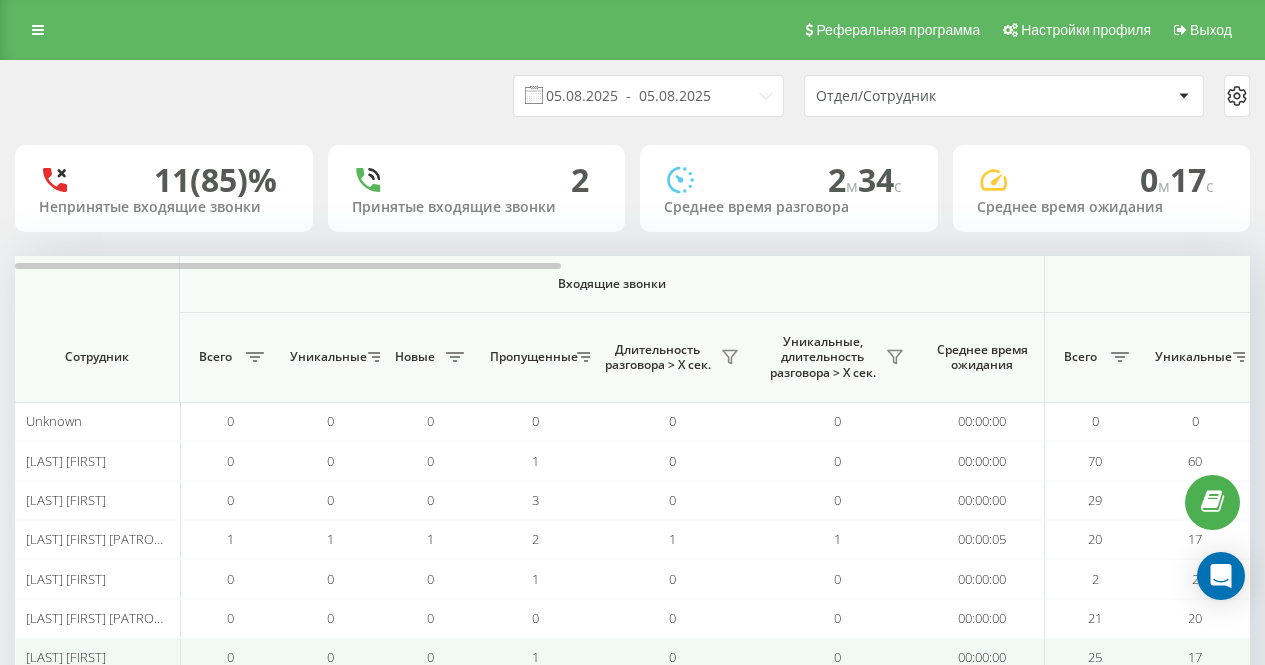 scroll, scrollTop: 0, scrollLeft: 0, axis: both 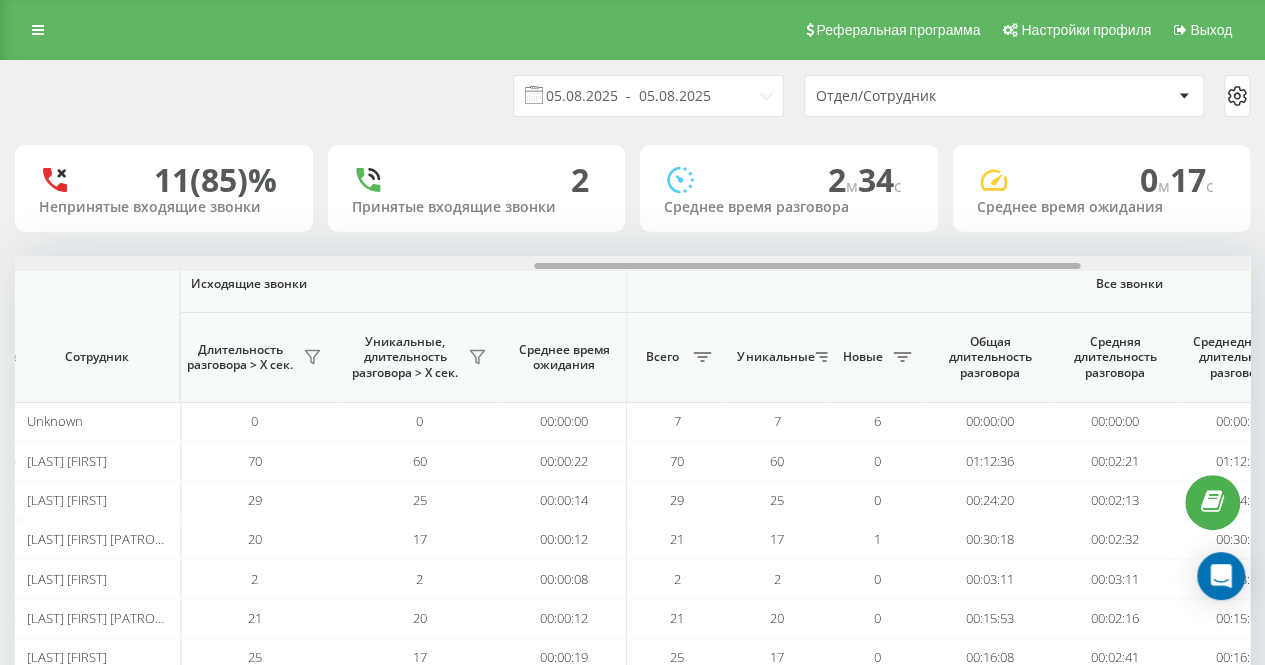 drag, startPoint x: 460, startPoint y: 268, endPoint x: 980, endPoint y: 271, distance: 520.00867 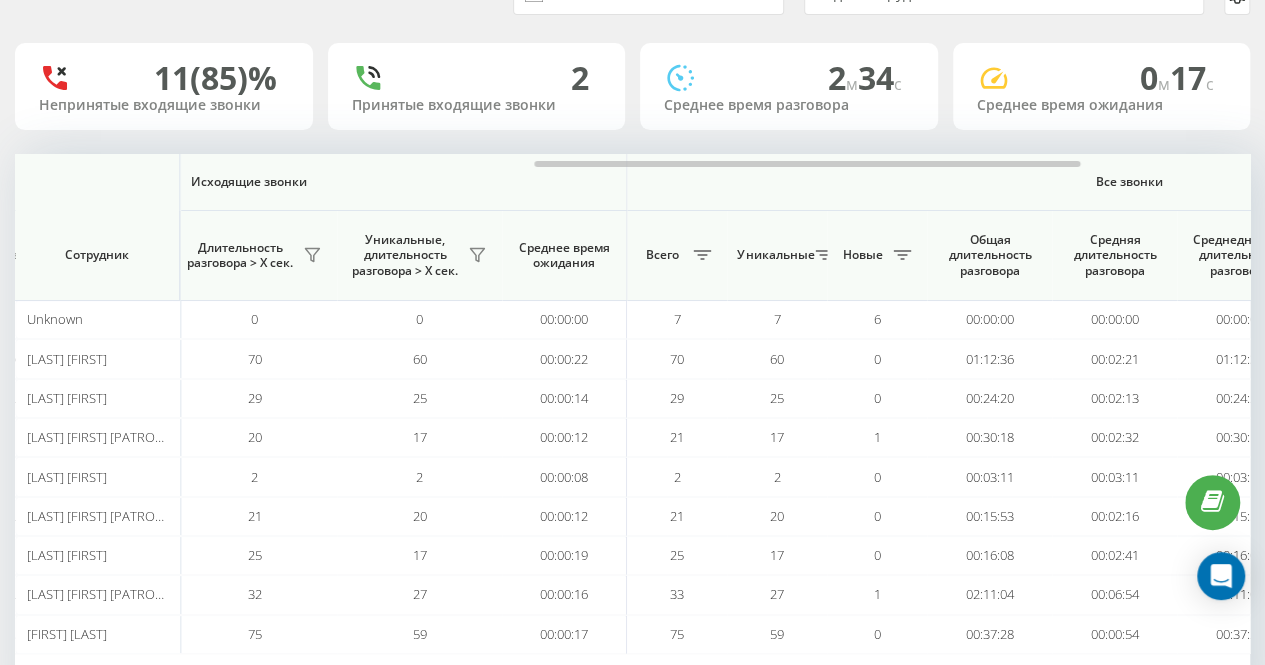 scroll, scrollTop: 182, scrollLeft: 0, axis: vertical 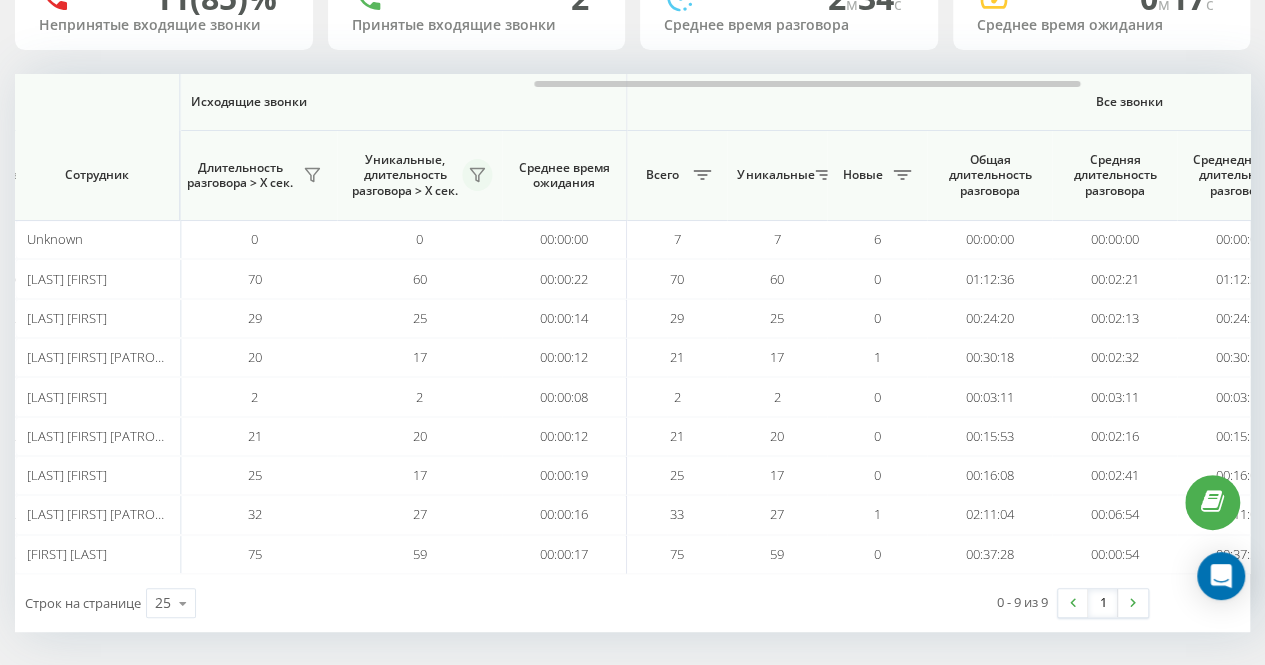click 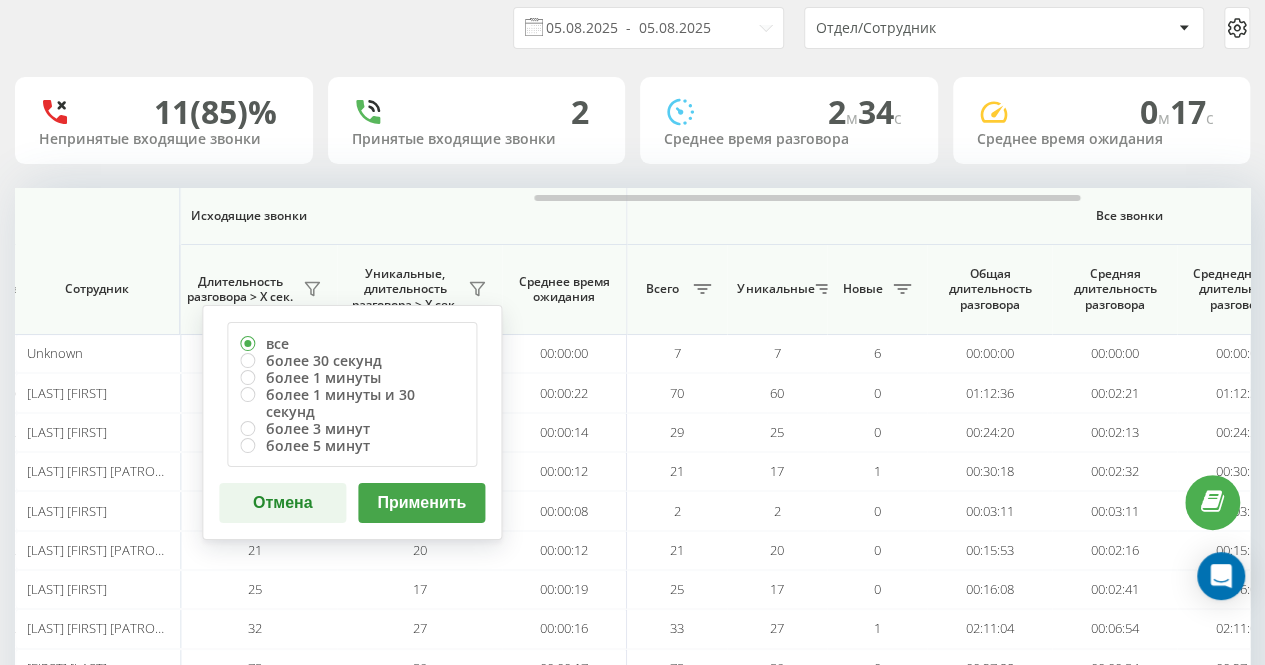 scroll, scrollTop: 0, scrollLeft: 0, axis: both 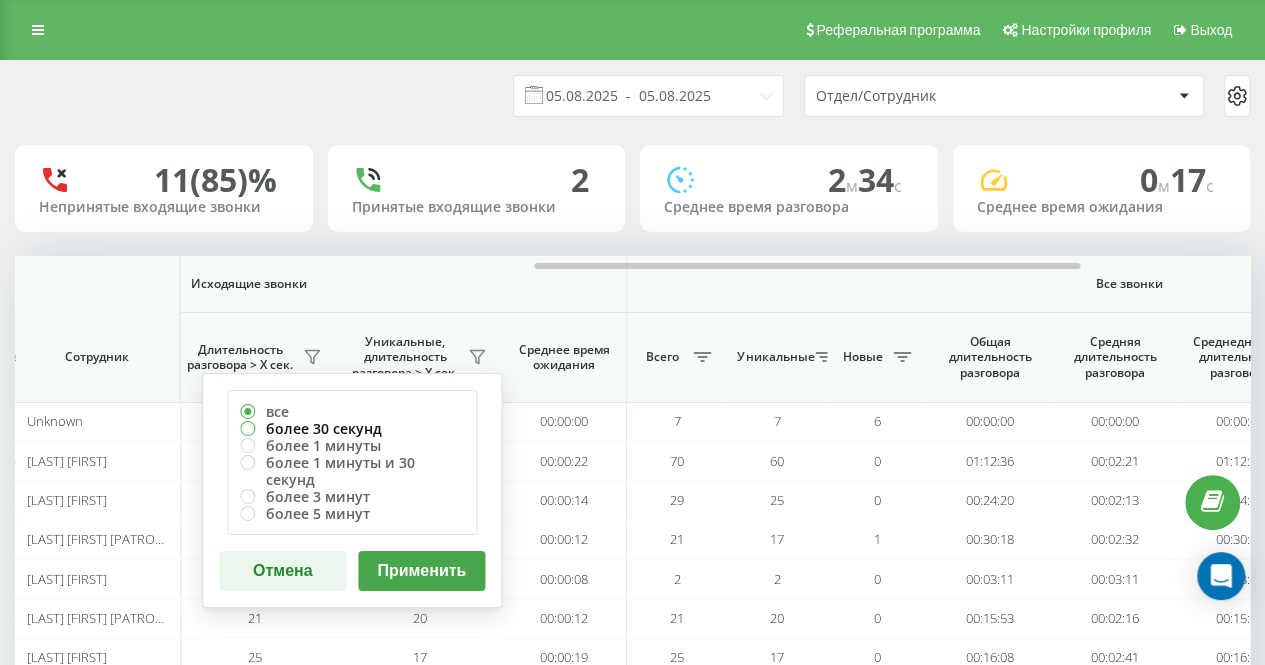 click on "более 30 секунд" at bounding box center [352, 428] 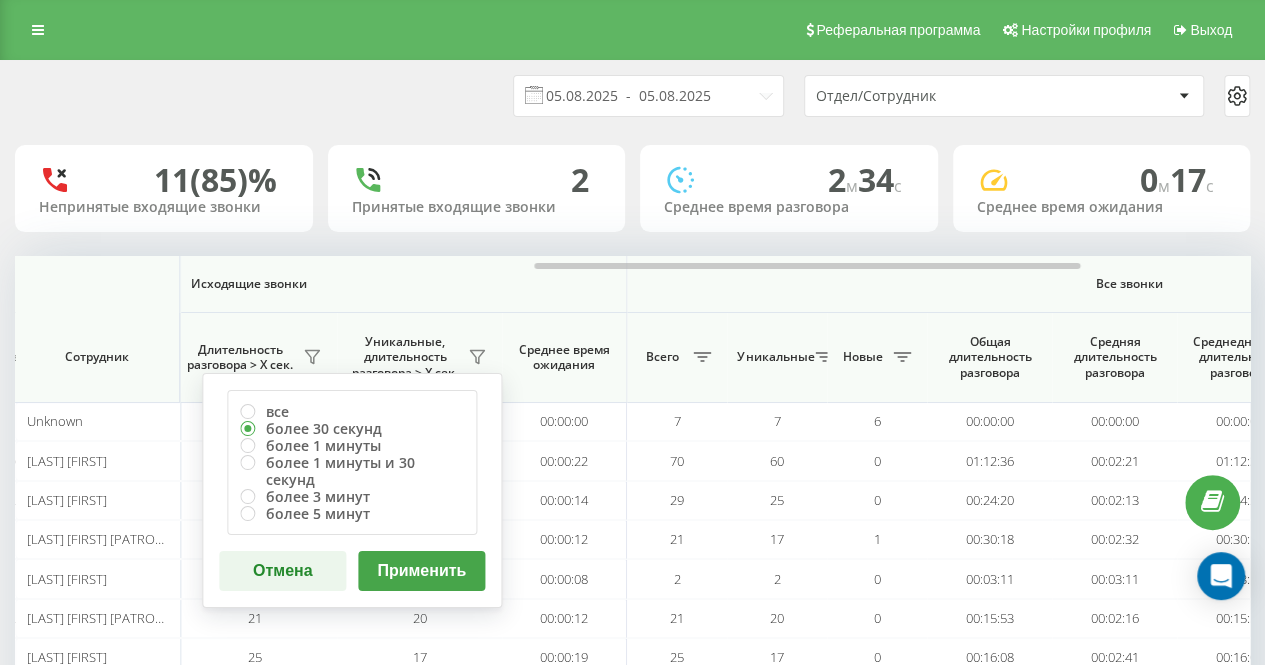 click on "Применить" at bounding box center (421, 571) 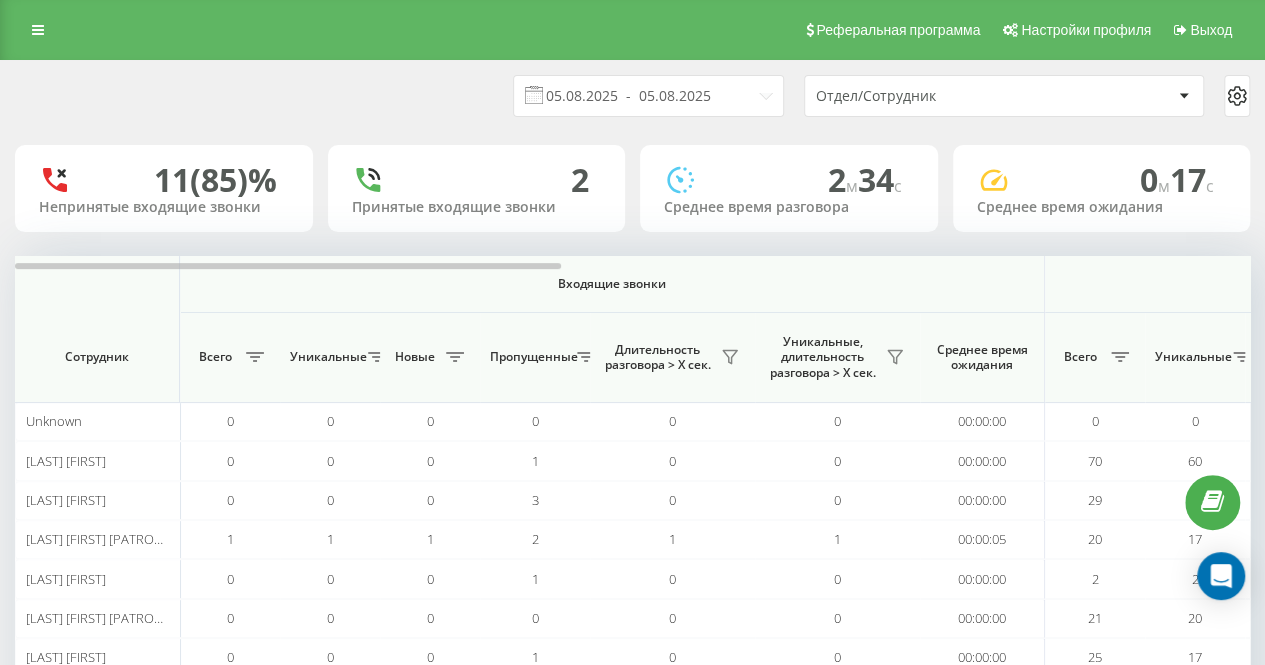 click on "05.08.2025  -  05.08.2025 Отдел/Сотрудник" at bounding box center (632, 96) 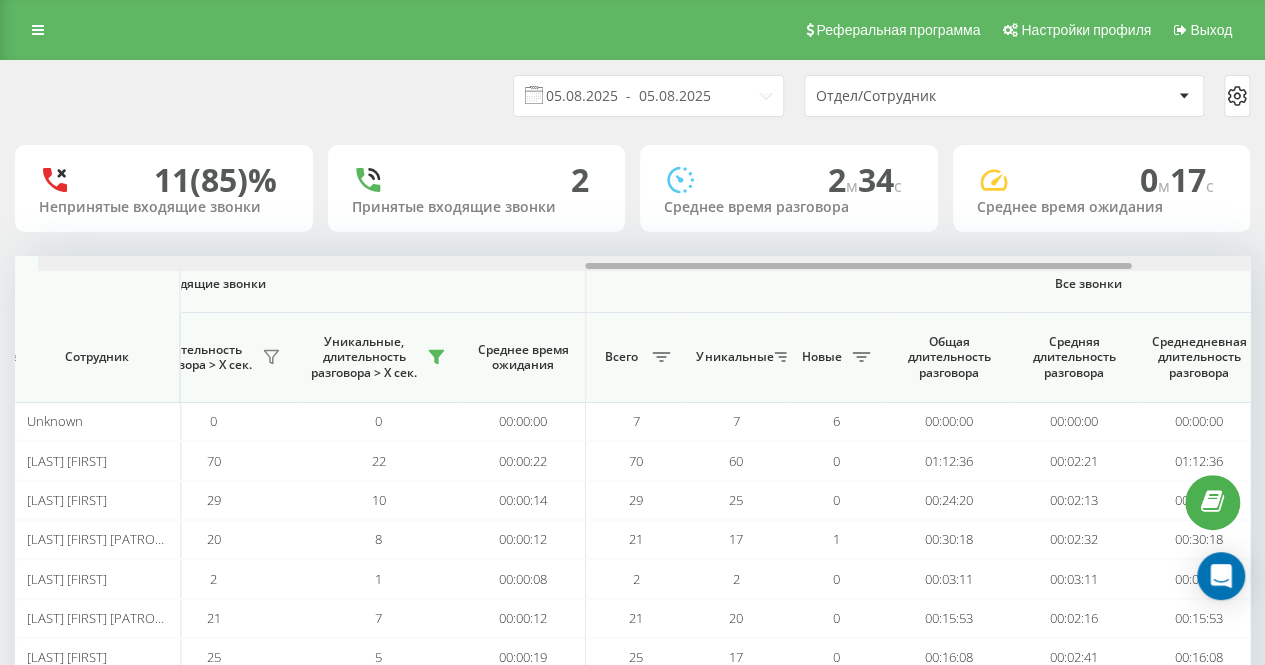 scroll, scrollTop: 0, scrollLeft: 1243, axis: horizontal 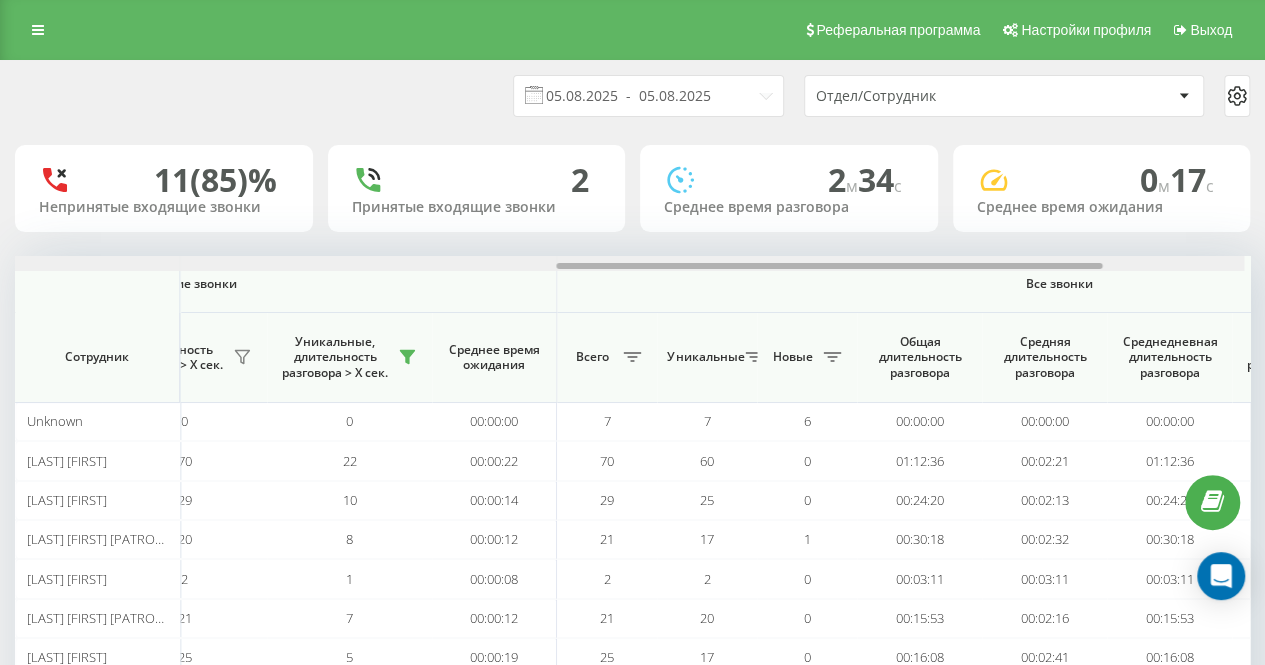 drag, startPoint x: 506, startPoint y: 267, endPoint x: 1057, endPoint y: 275, distance: 551.05804 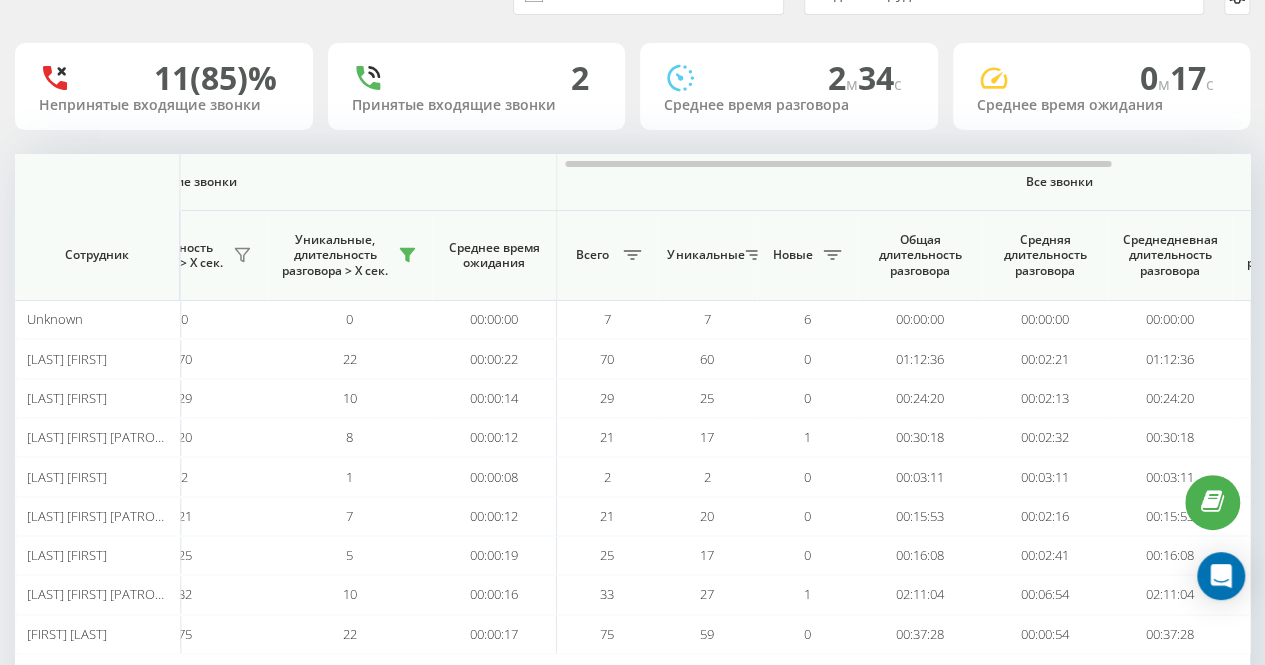 scroll, scrollTop: 182, scrollLeft: 0, axis: vertical 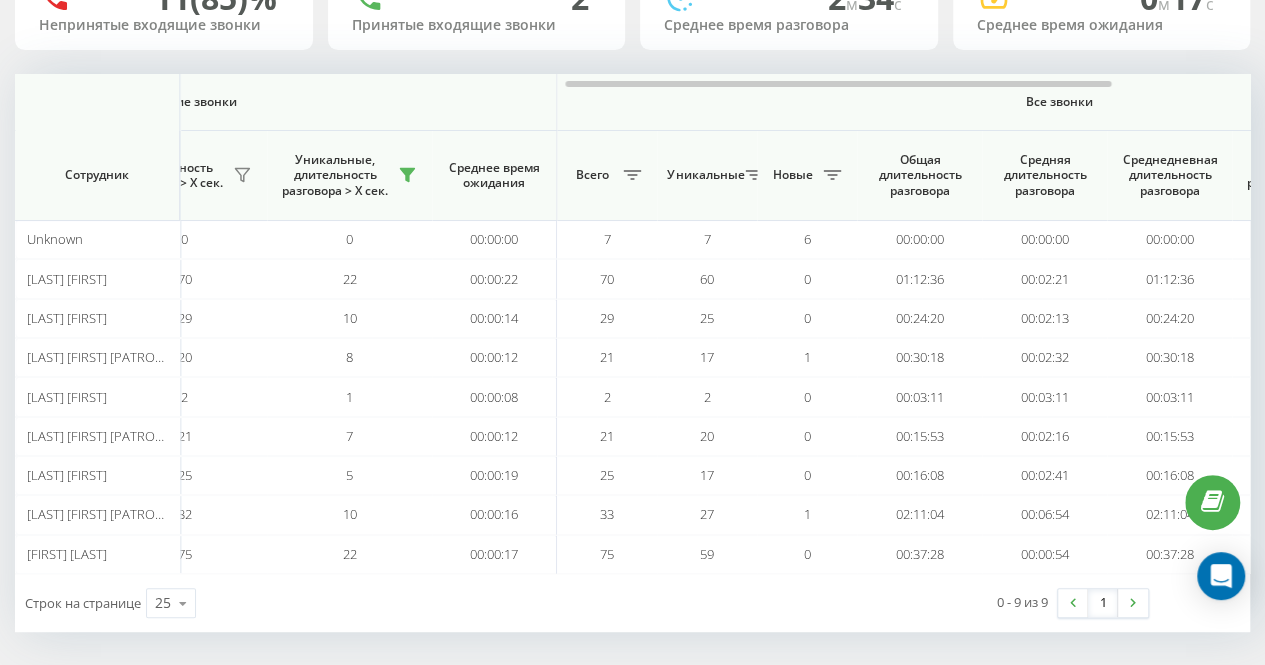 click on "0 - 9 из 9 1" at bounding box center (931, 603) 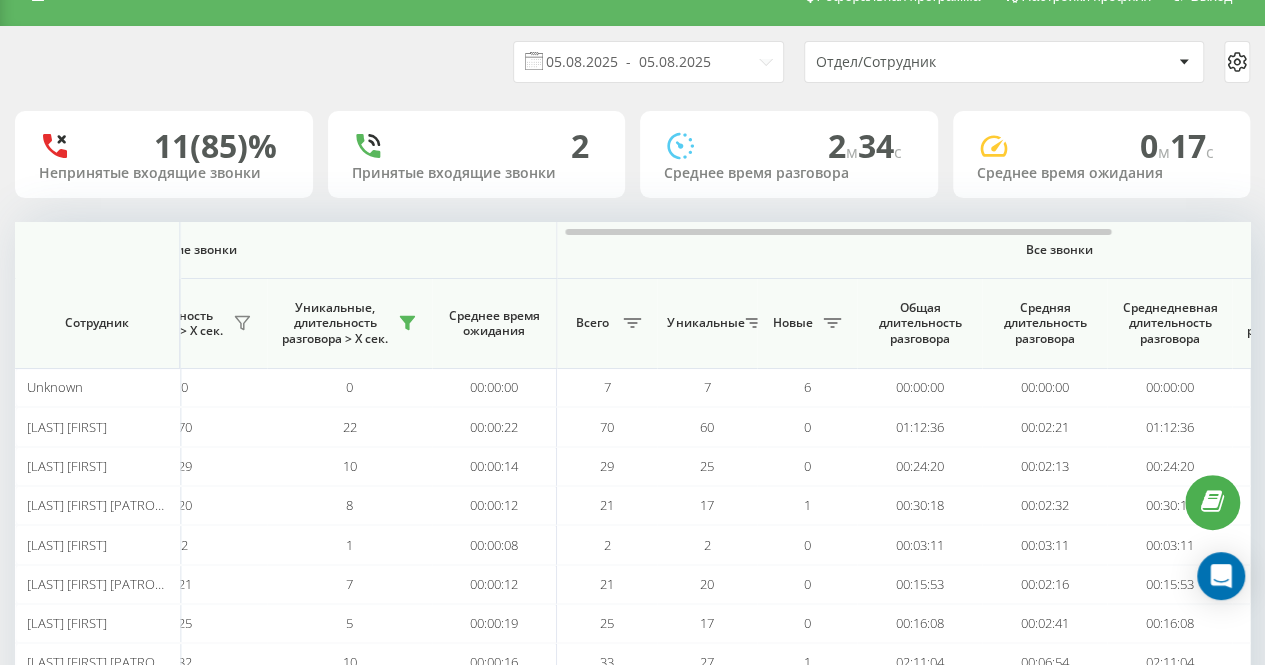 scroll, scrollTop: 0, scrollLeft: 0, axis: both 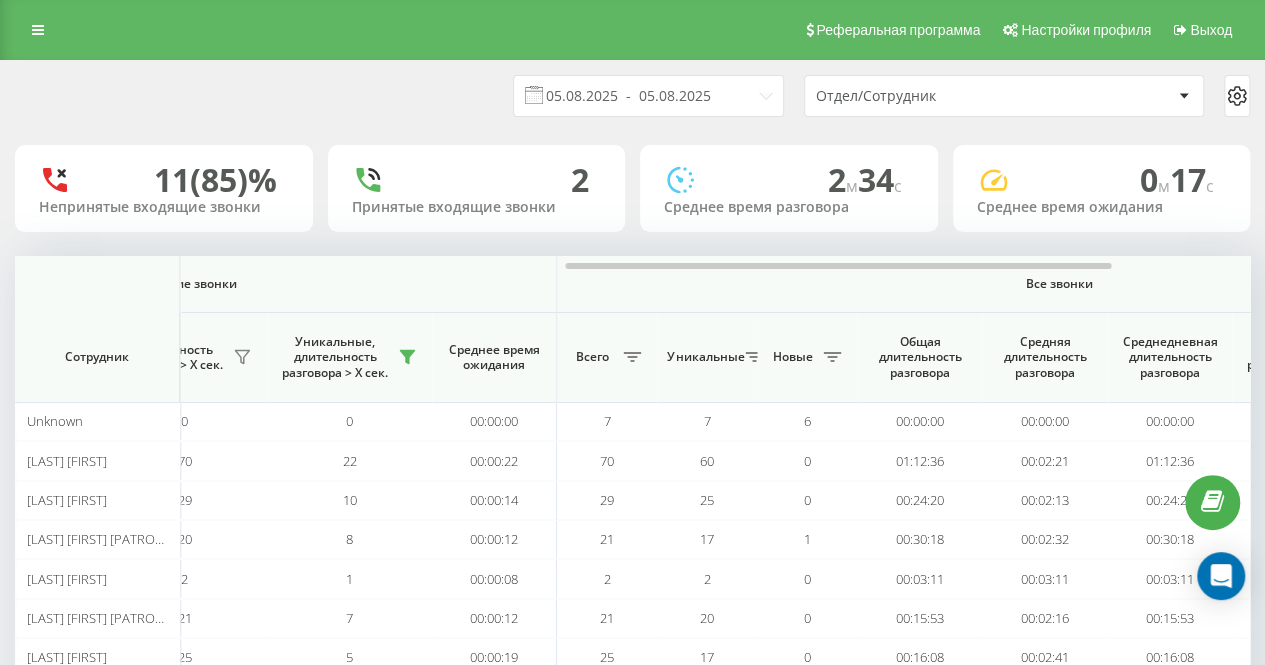 click on "05.08.2025  -  05.08.2025 Отдел/Сотрудник" at bounding box center (632, 96) 